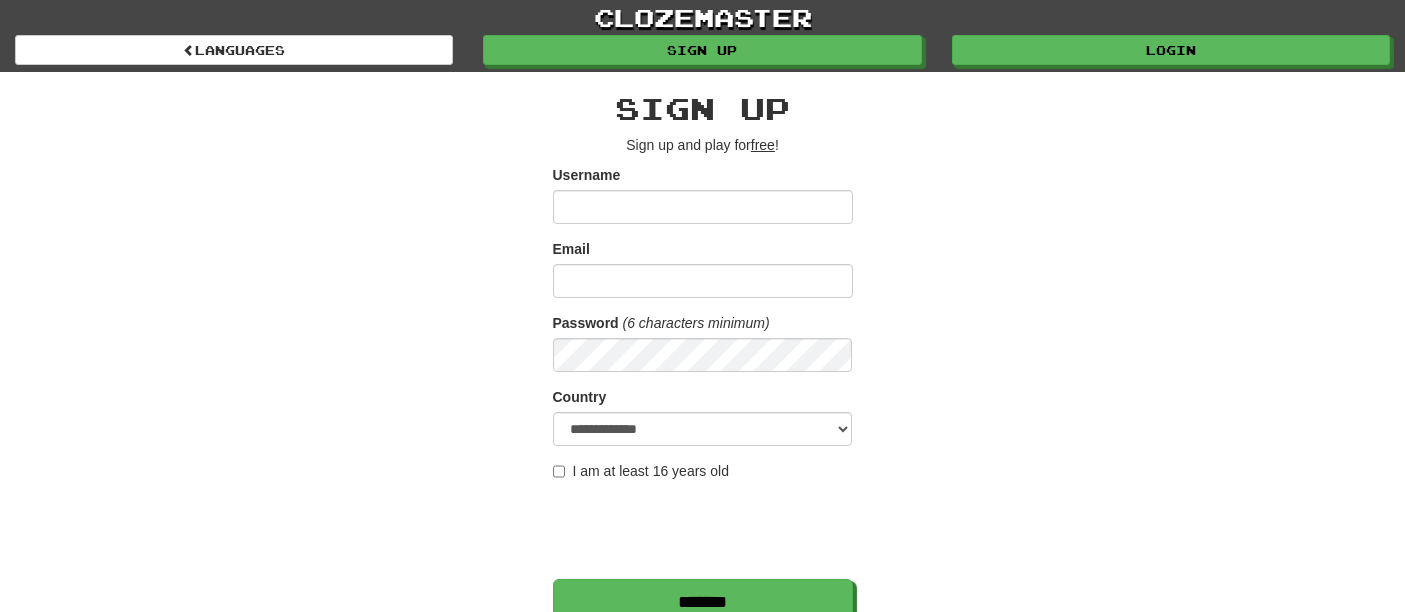 scroll, scrollTop: 0, scrollLeft: 0, axis: both 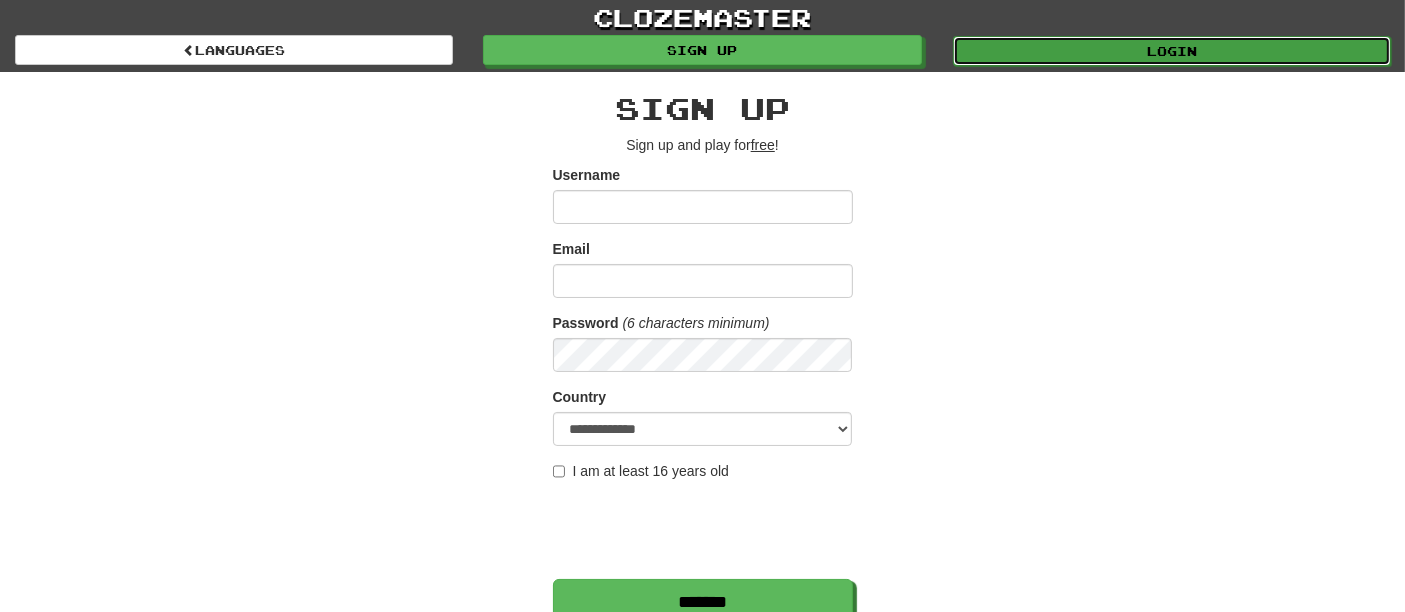click on "Login" at bounding box center [1172, 51] 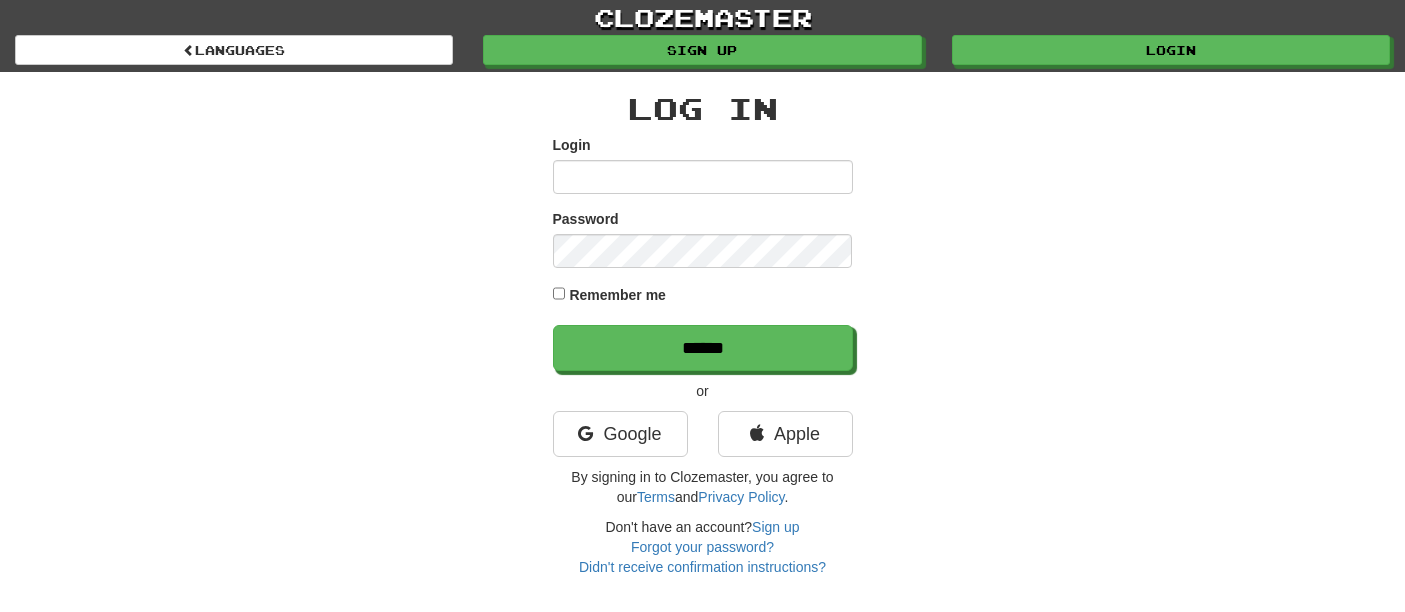 scroll, scrollTop: 0, scrollLeft: 0, axis: both 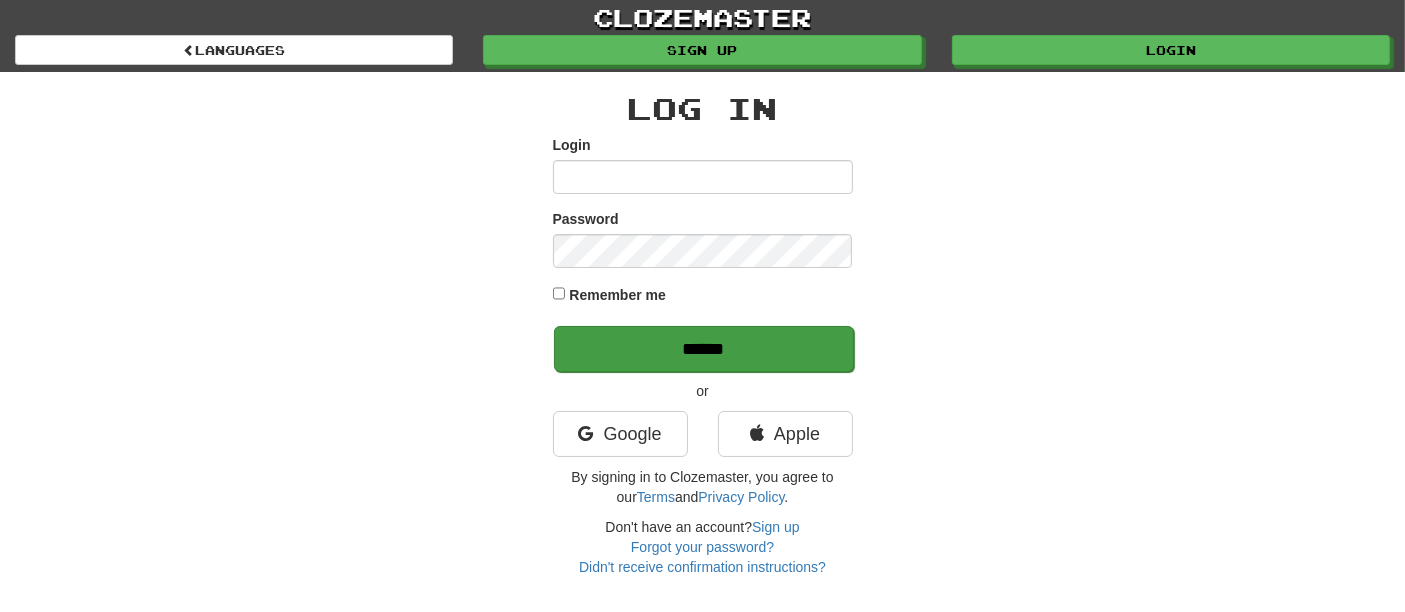 type on "**********" 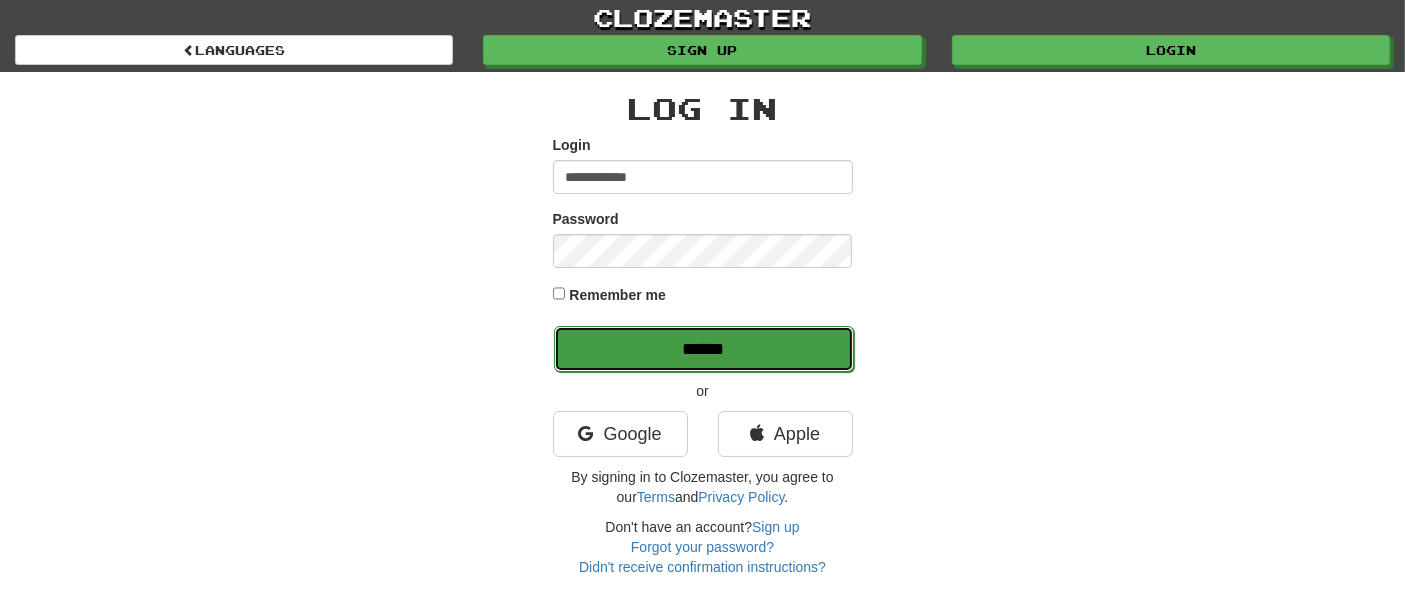 click on "******" at bounding box center [704, 349] 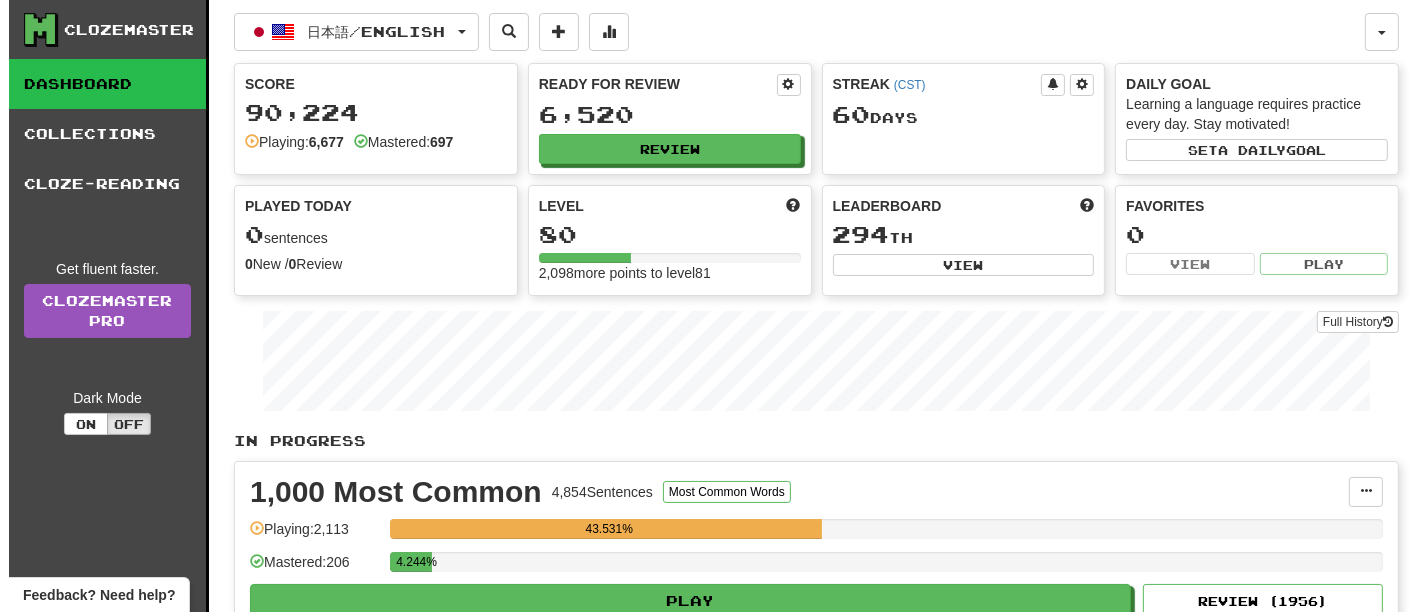 scroll, scrollTop: 444, scrollLeft: 0, axis: vertical 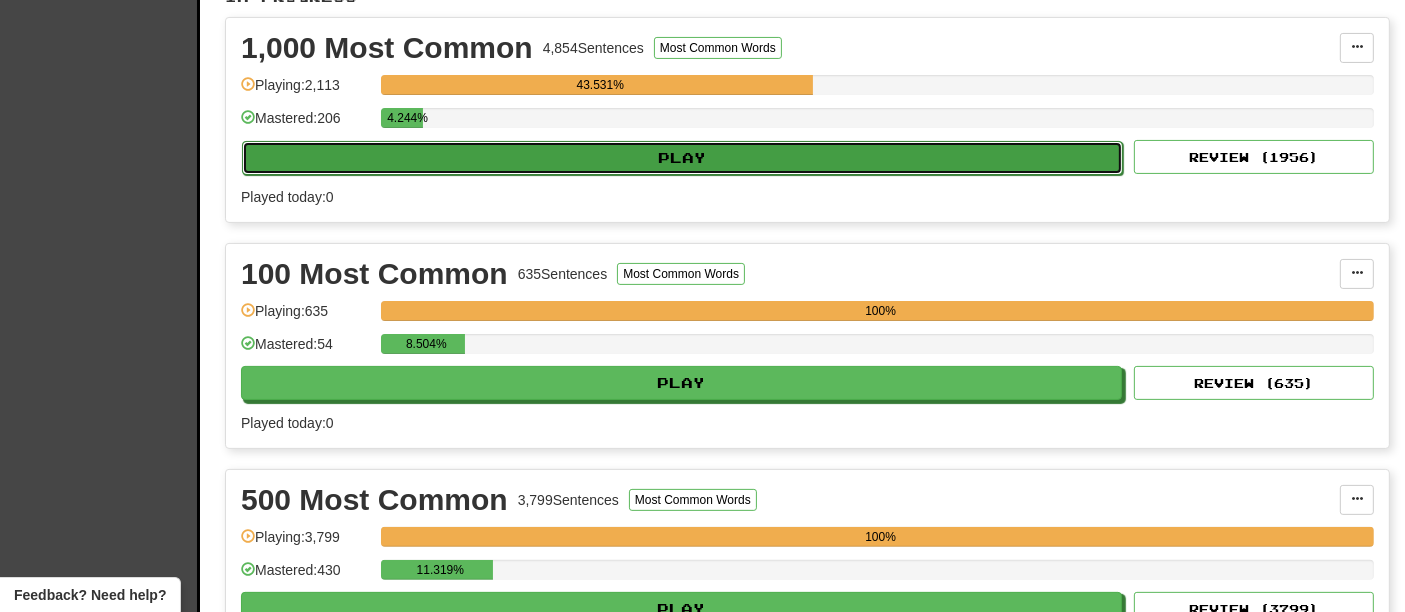 click on "Play" at bounding box center [682, 158] 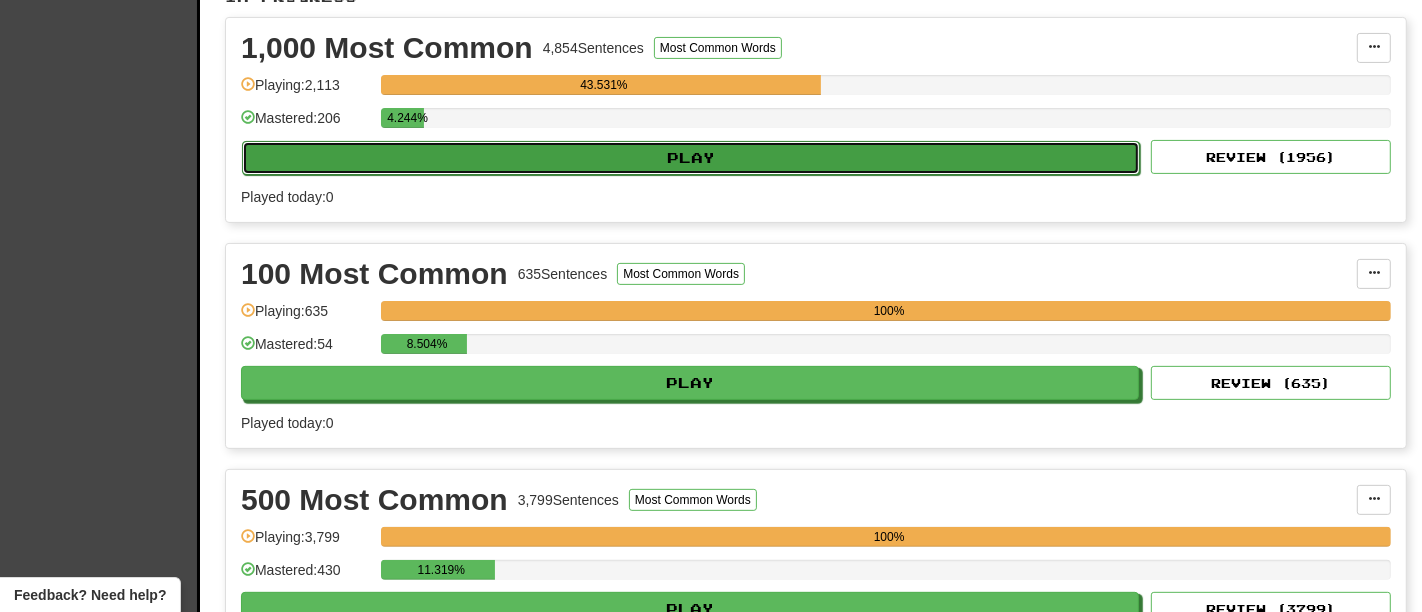 select on "**" 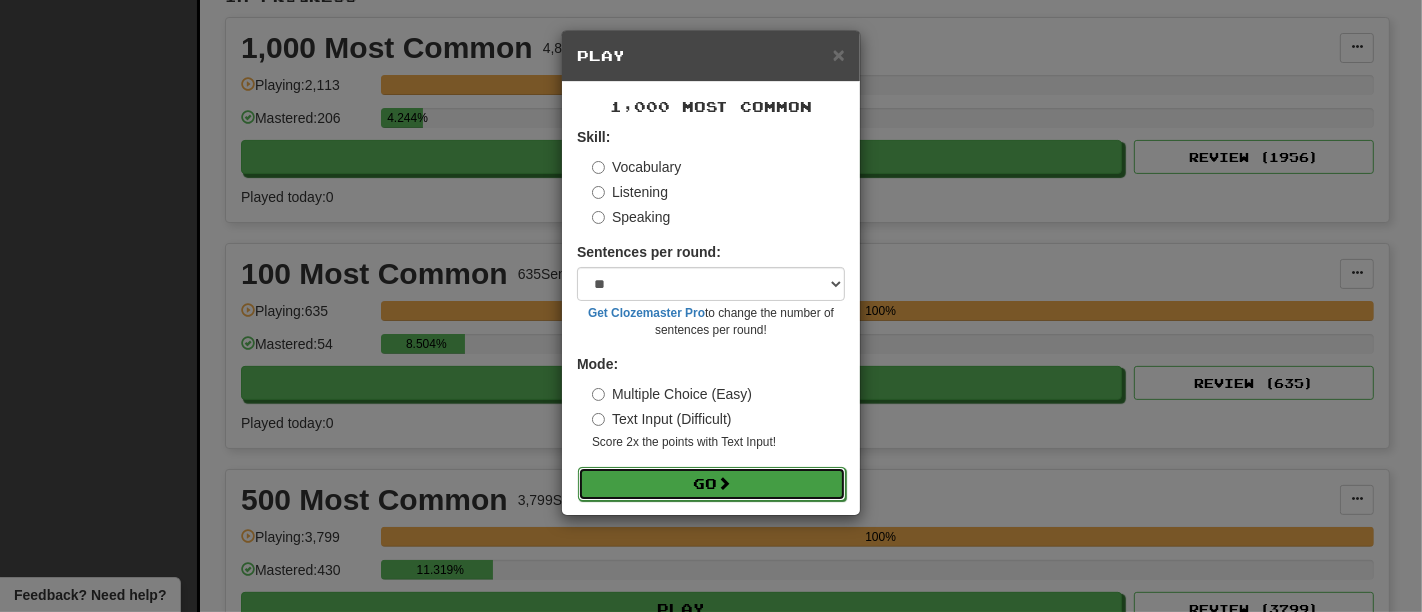 click on "Go" at bounding box center [712, 484] 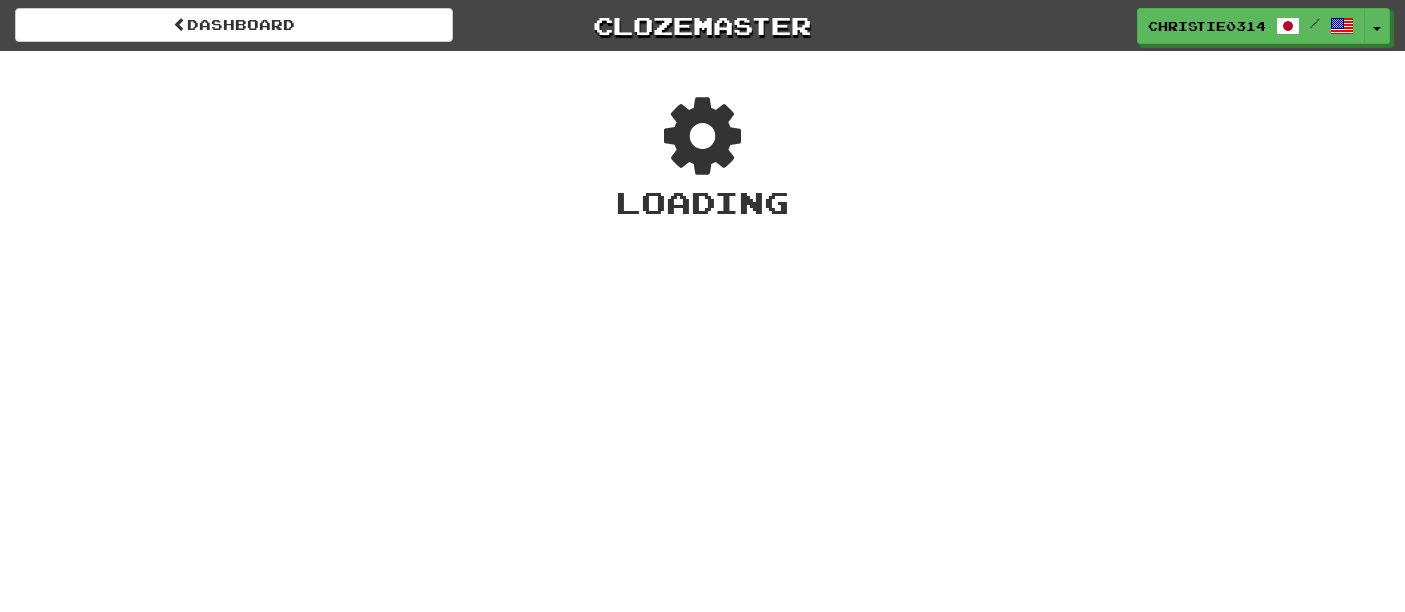 scroll, scrollTop: 0, scrollLeft: 0, axis: both 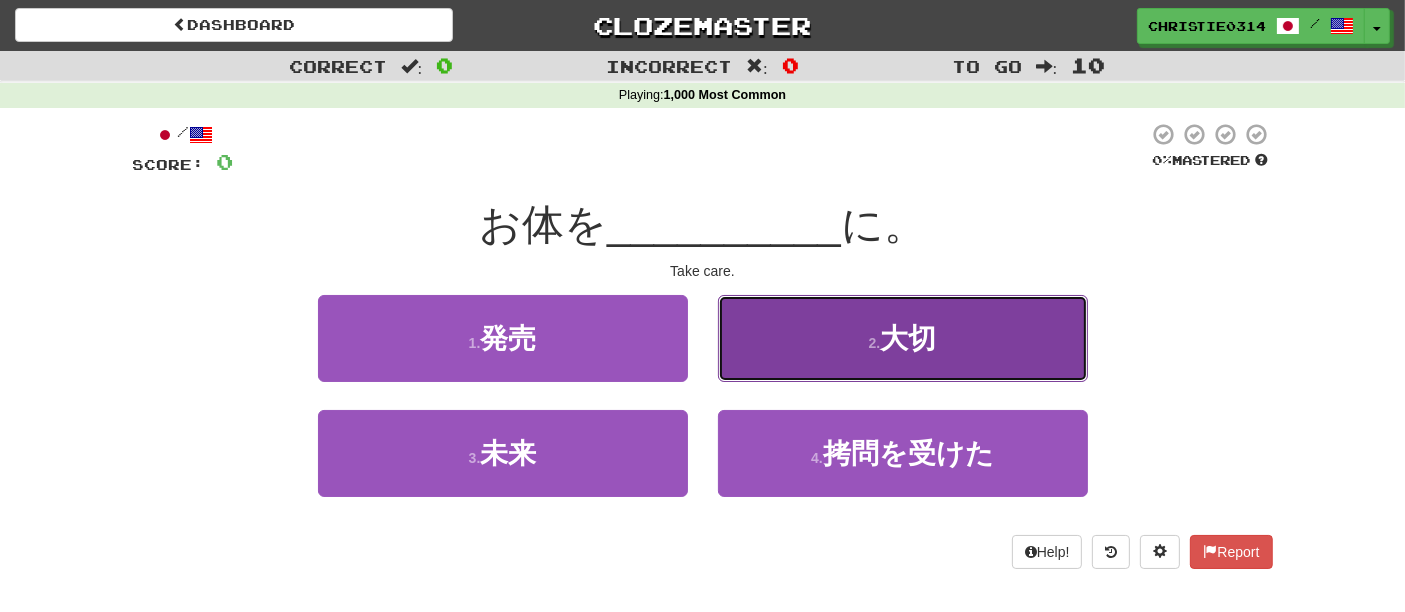 click on "2 .  大切" at bounding box center [903, 338] 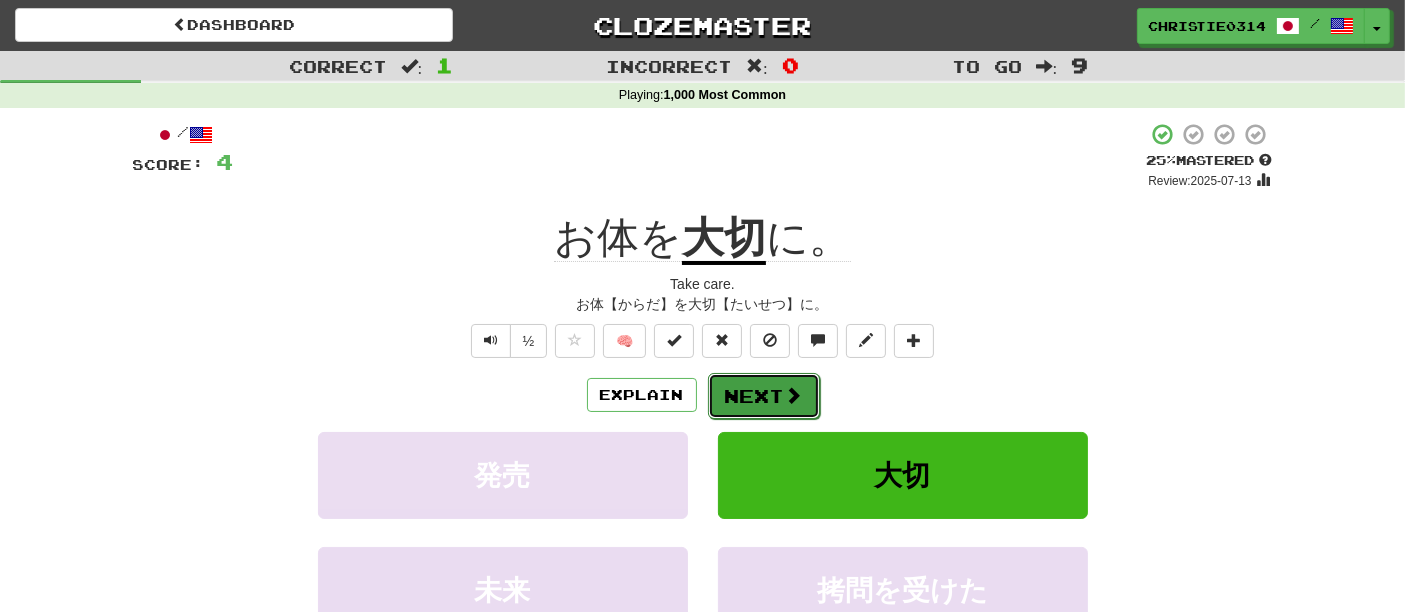click on "Next" at bounding box center [764, 396] 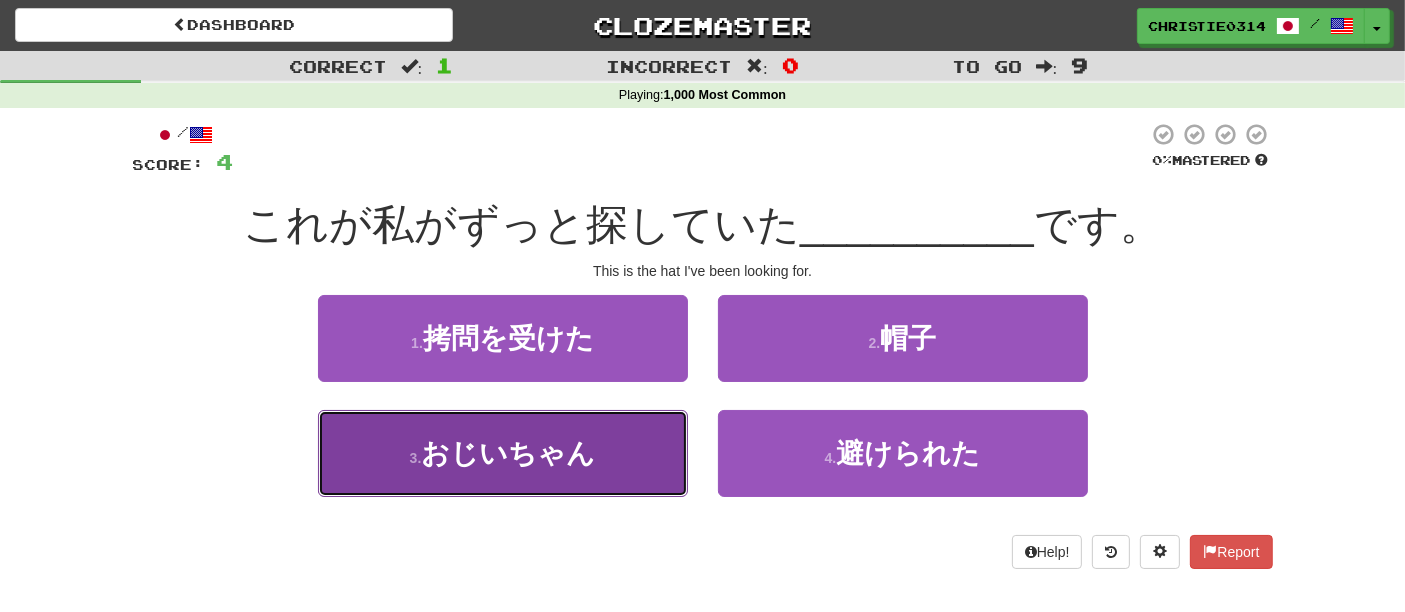 click on "3 .  おじいちゃん" at bounding box center [503, 453] 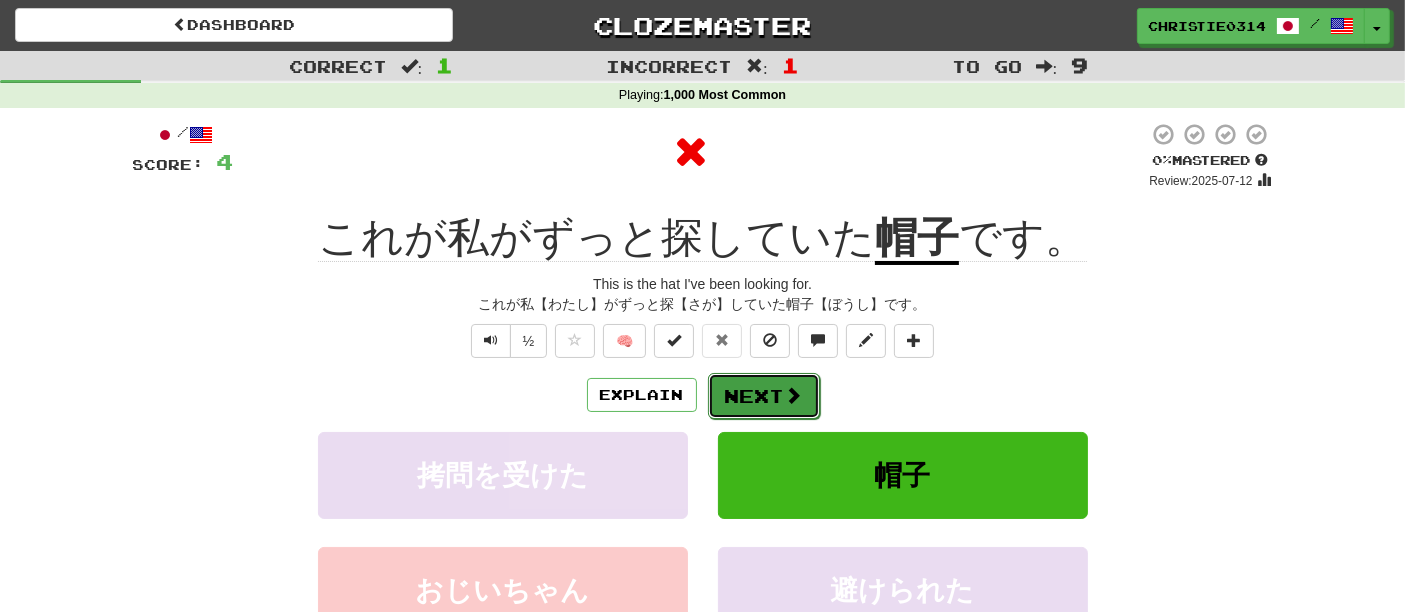 click on "Next" at bounding box center [764, 396] 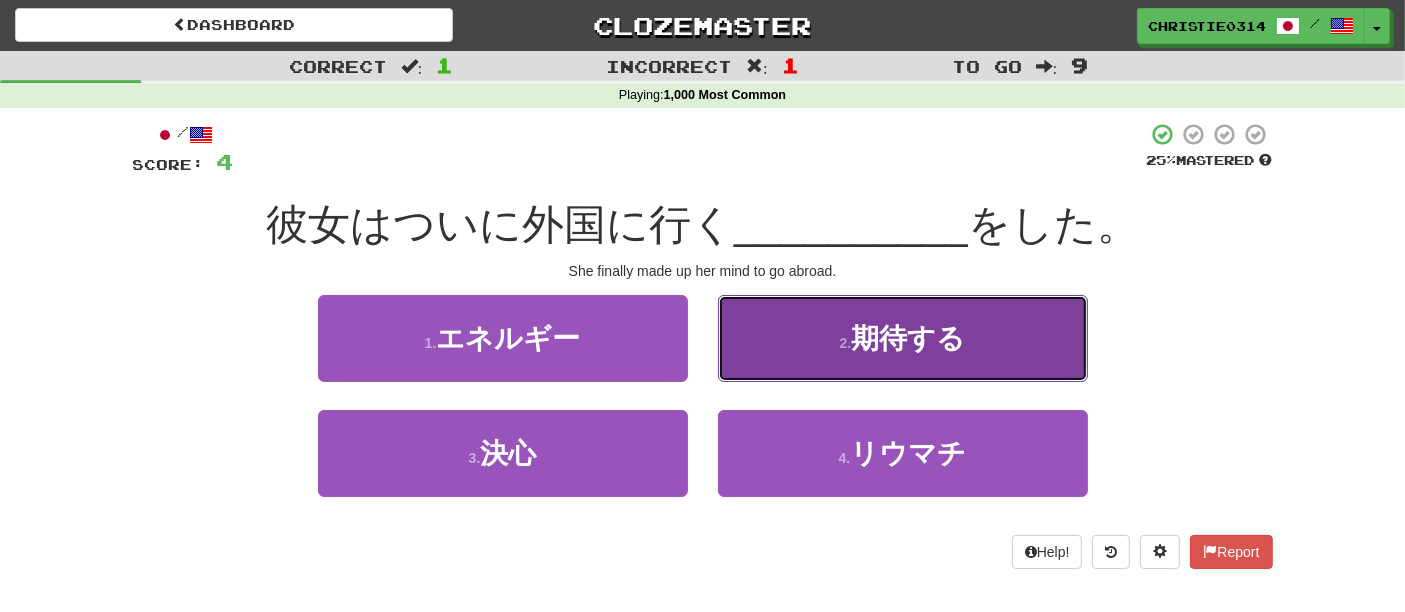 click on "期待する" at bounding box center [908, 338] 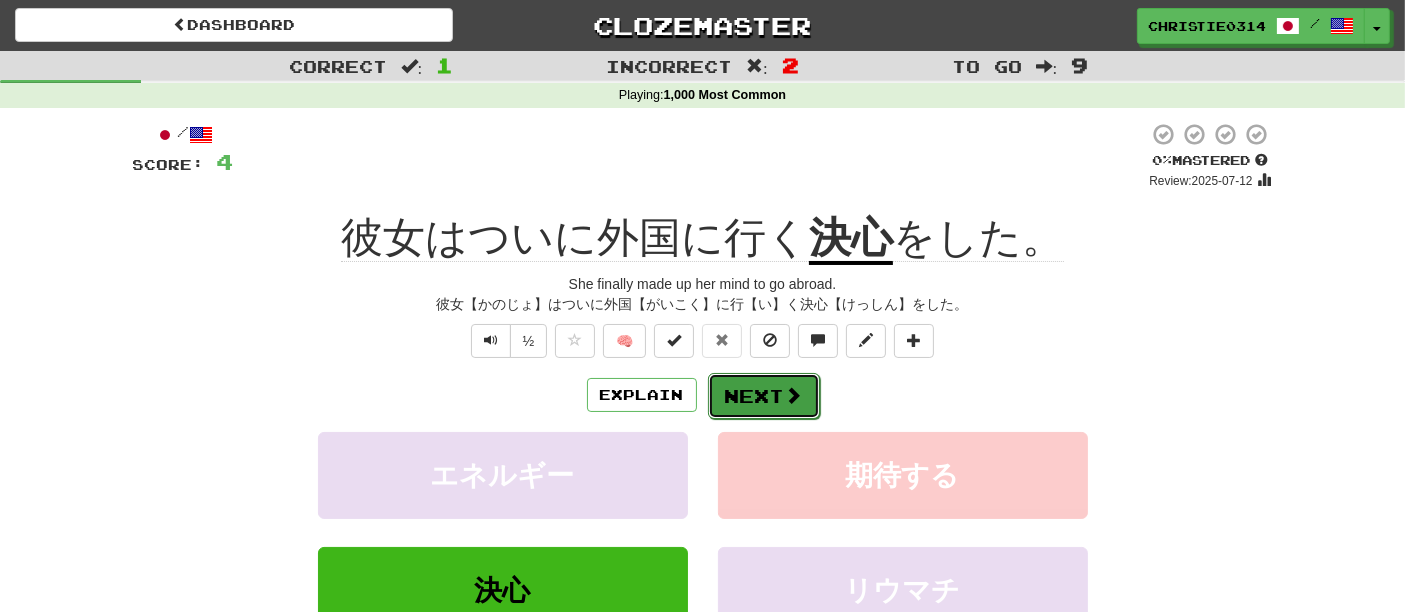 click at bounding box center [794, 395] 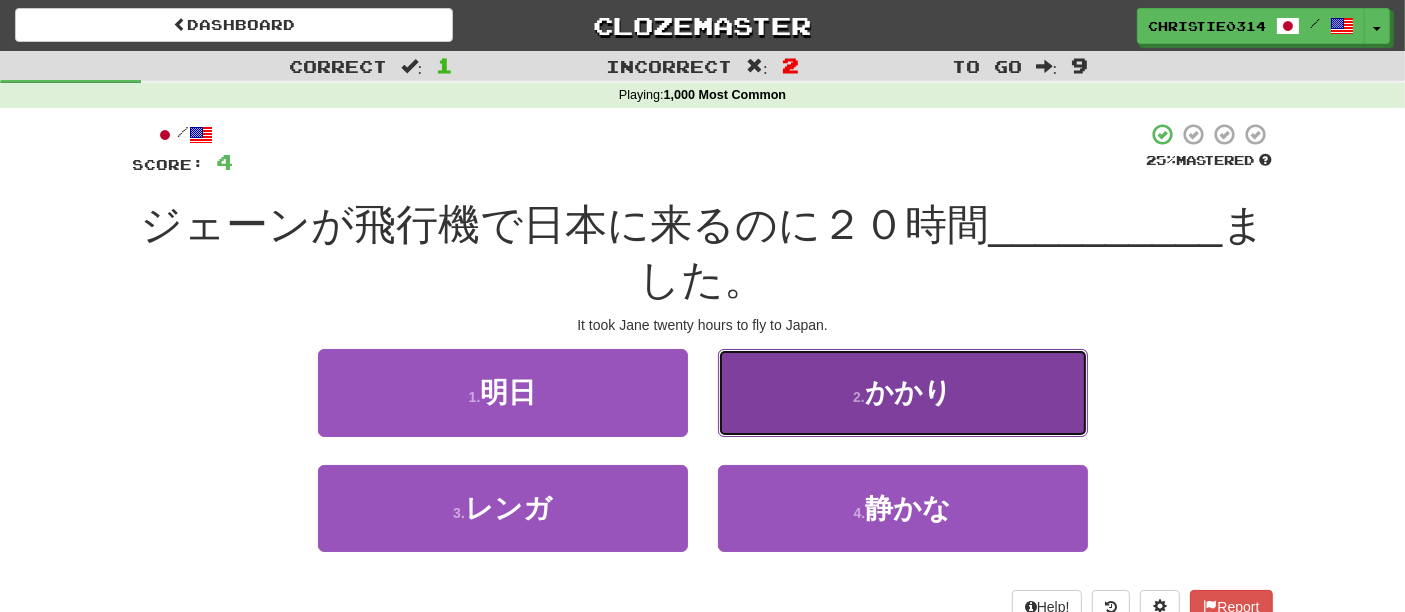 click on "2 .  かかり" at bounding box center (903, 392) 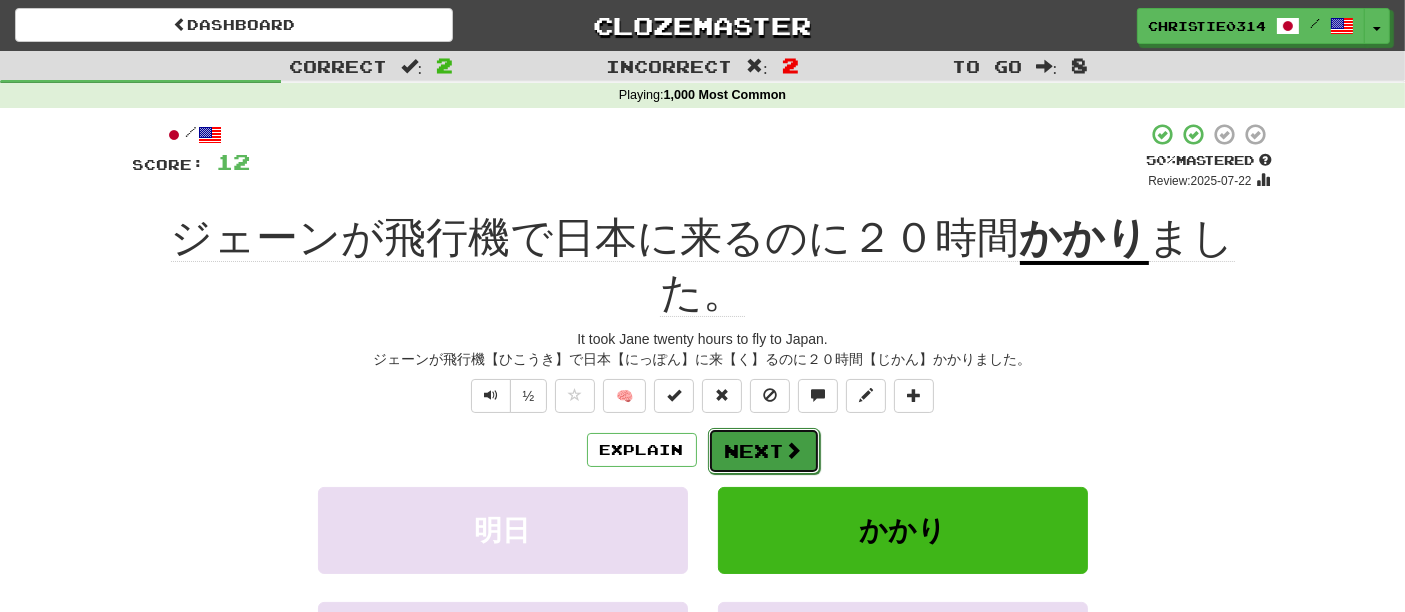 click on "Next" at bounding box center [764, 451] 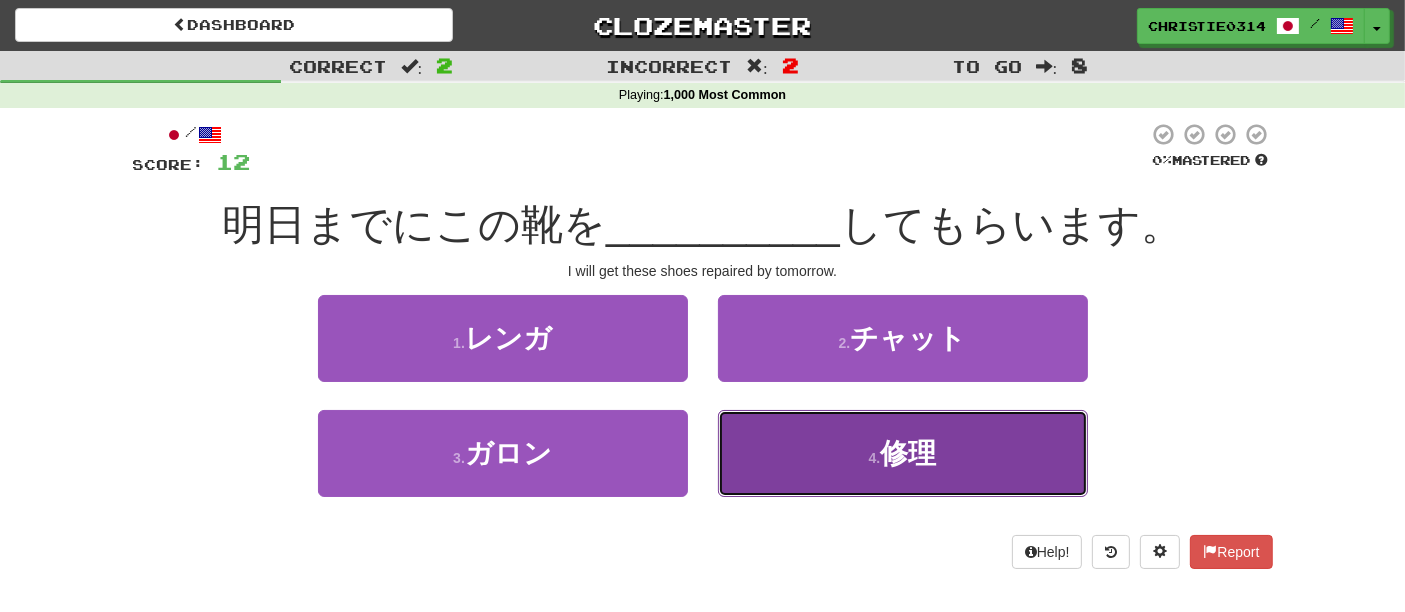 click on "4 .  修理" at bounding box center (903, 453) 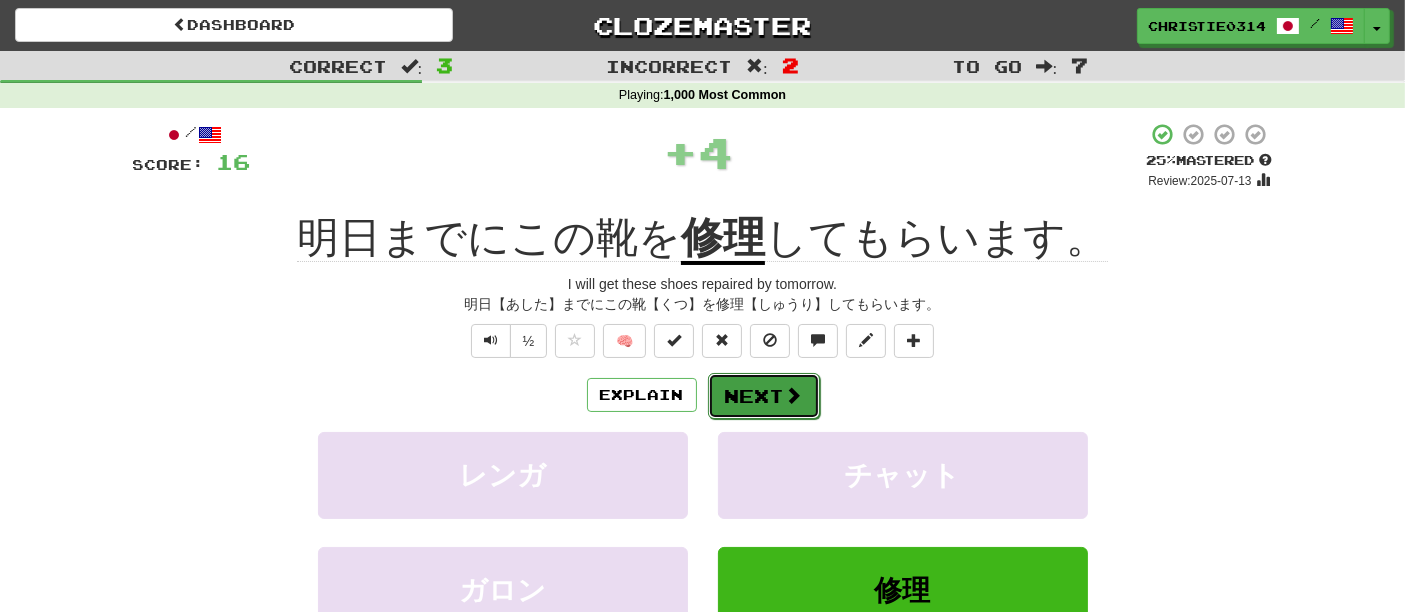 click on "Next" at bounding box center (764, 396) 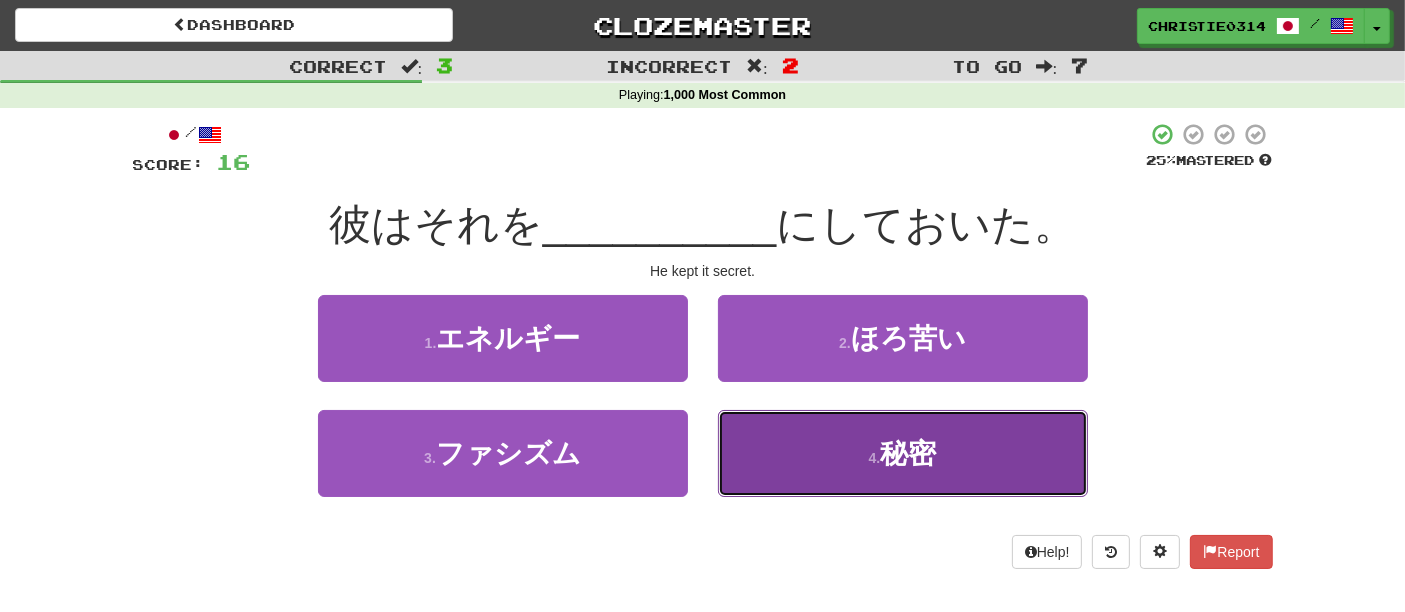 click on "4 .  秘密" at bounding box center (903, 453) 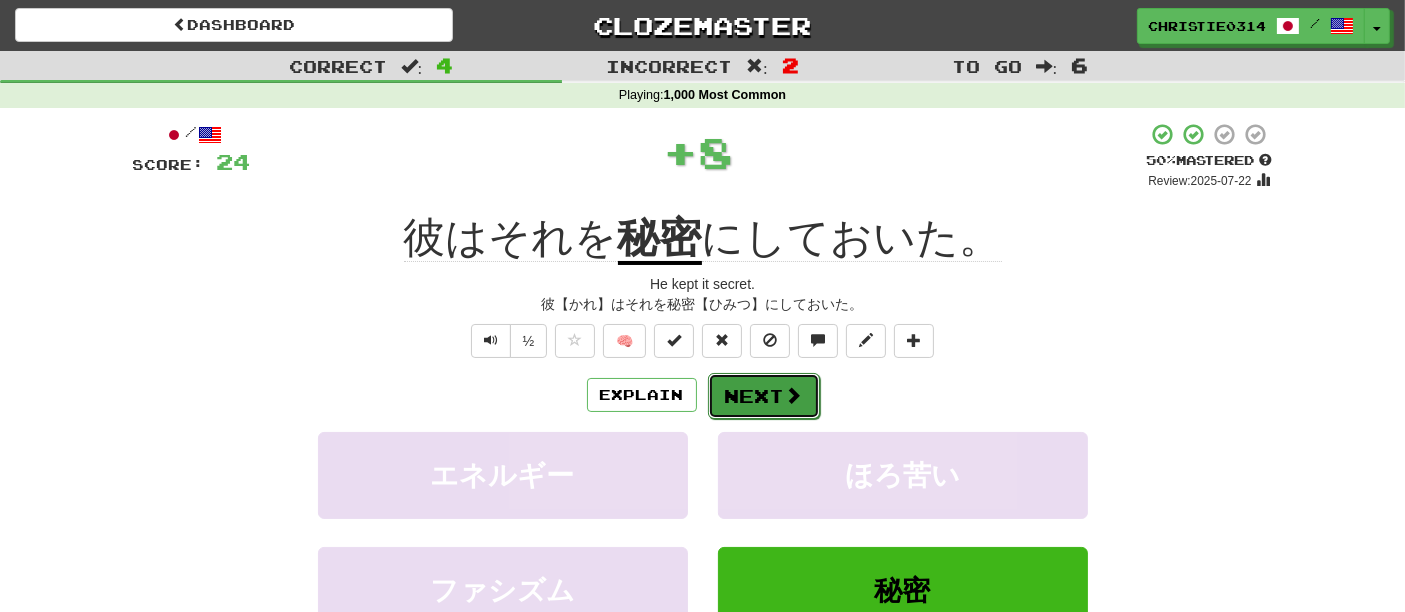 click at bounding box center (794, 395) 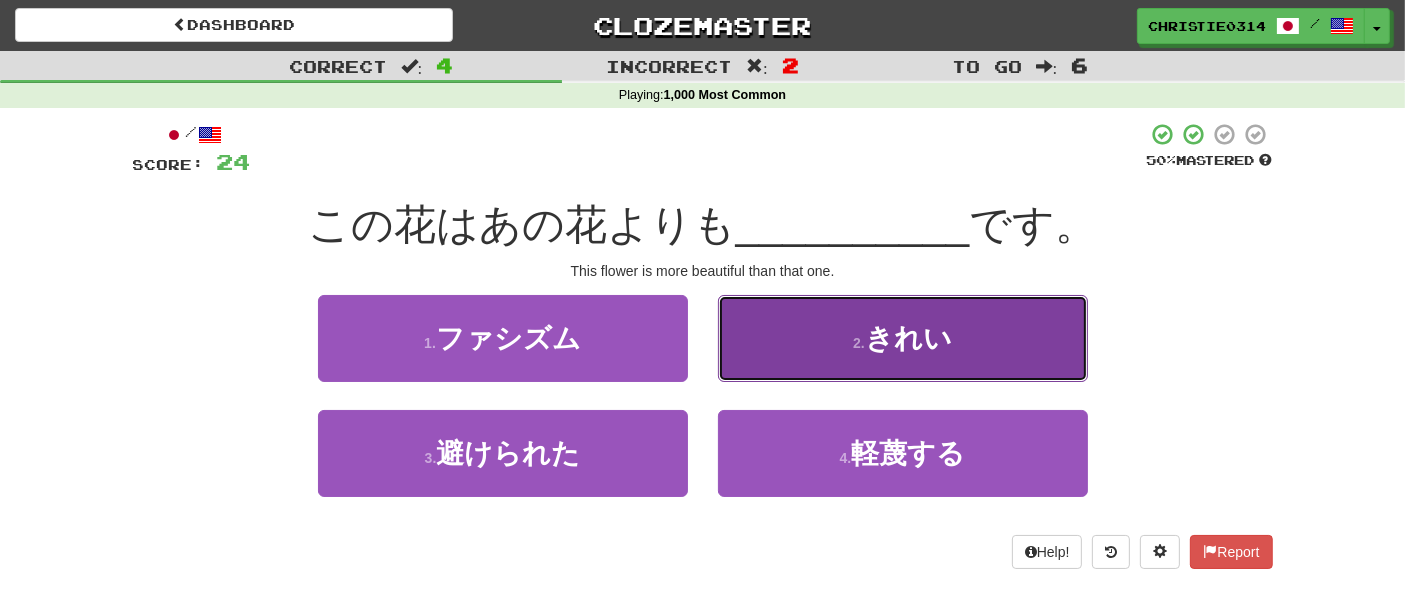 click on "2 .  きれい" at bounding box center [903, 338] 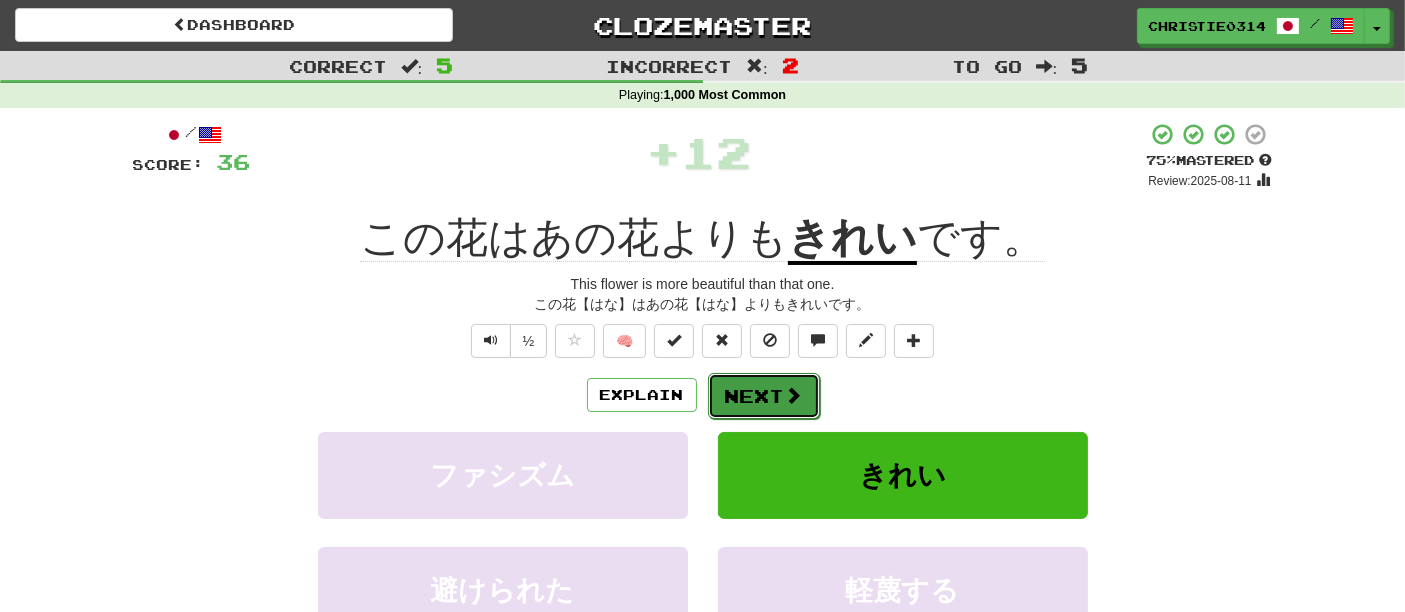 click on "Next" at bounding box center (764, 396) 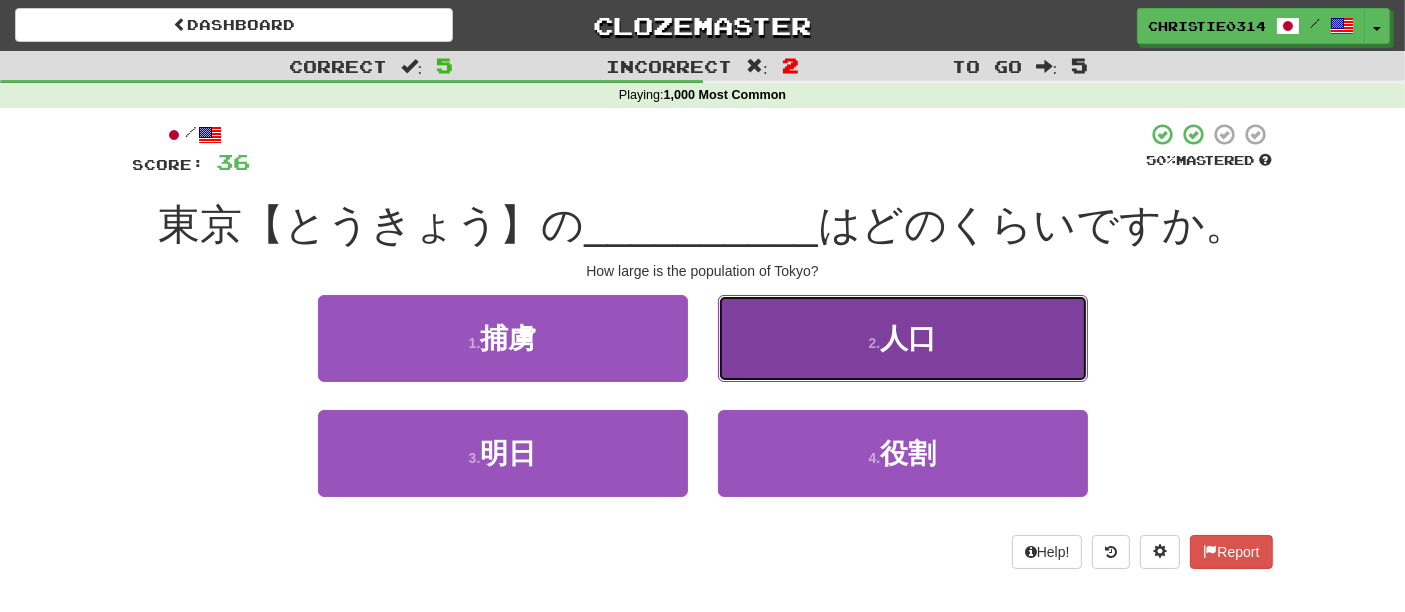 click on "2 .  人口" at bounding box center [903, 338] 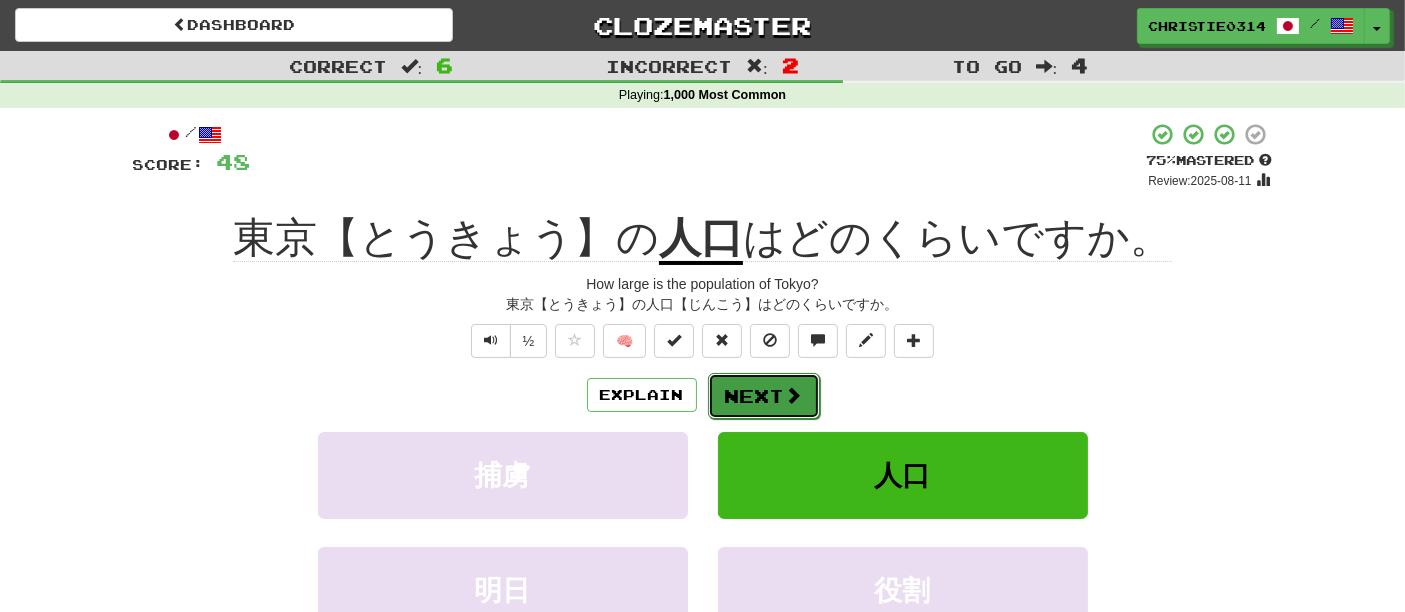 click on "Next" at bounding box center [764, 396] 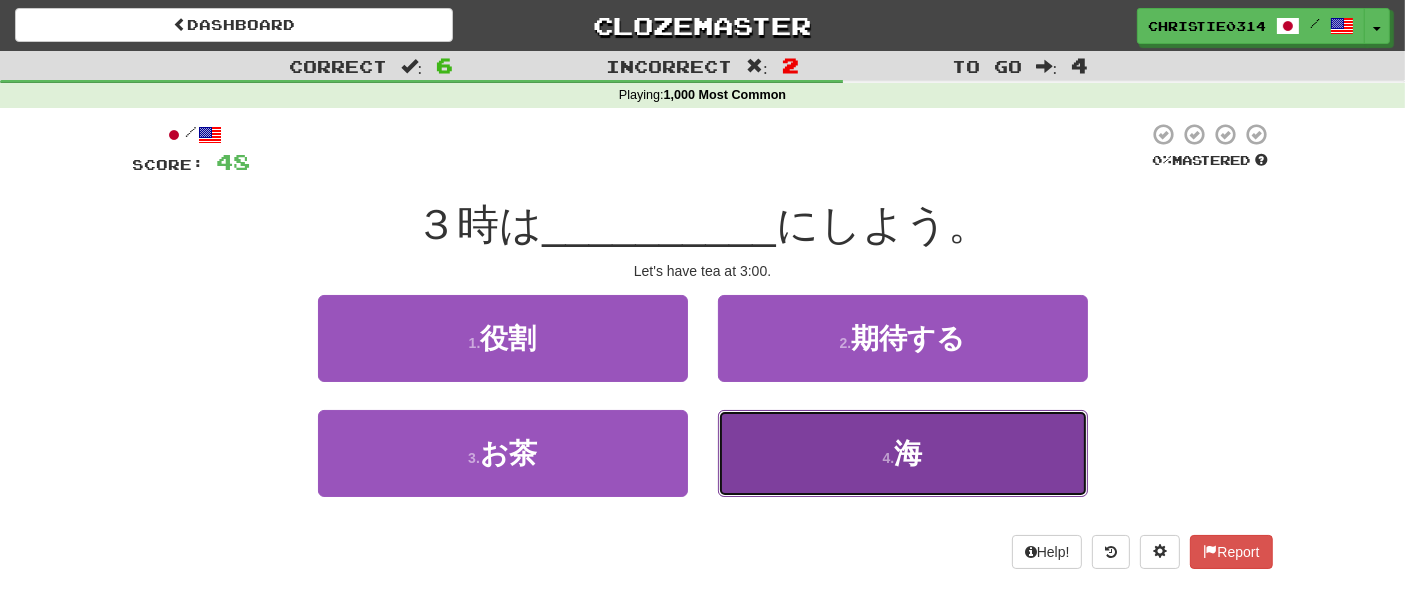 click on "4 .  海" at bounding box center [903, 453] 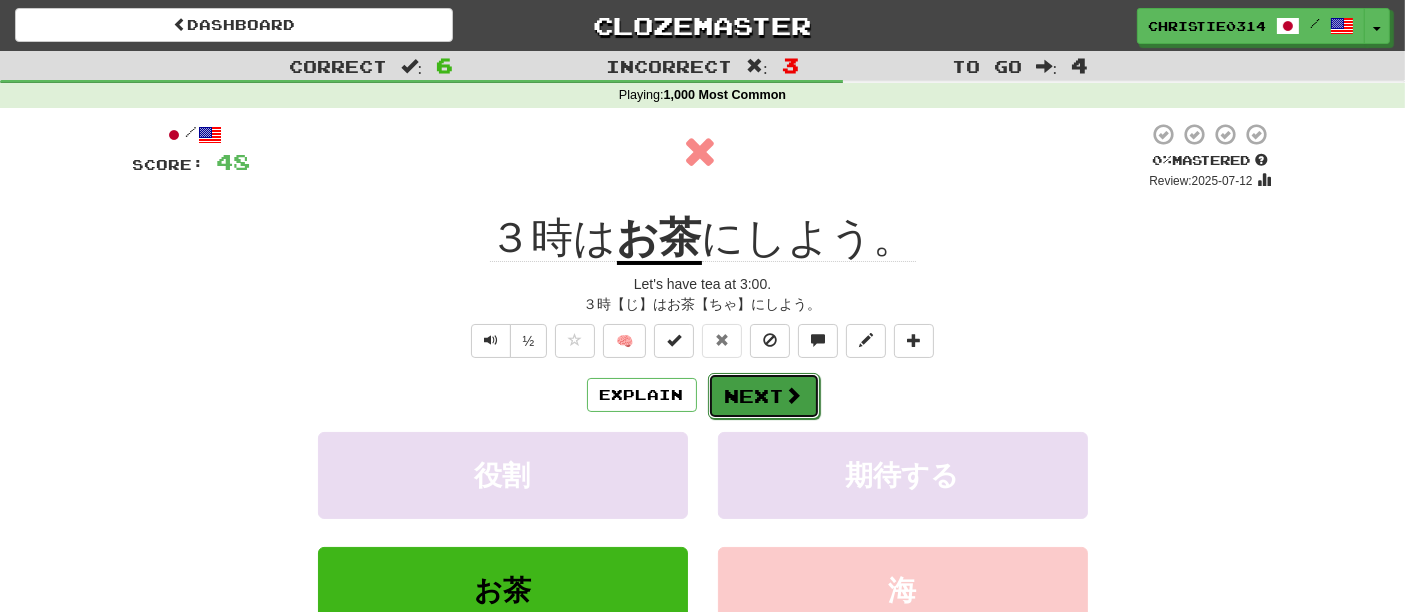 click on "Next" at bounding box center [764, 396] 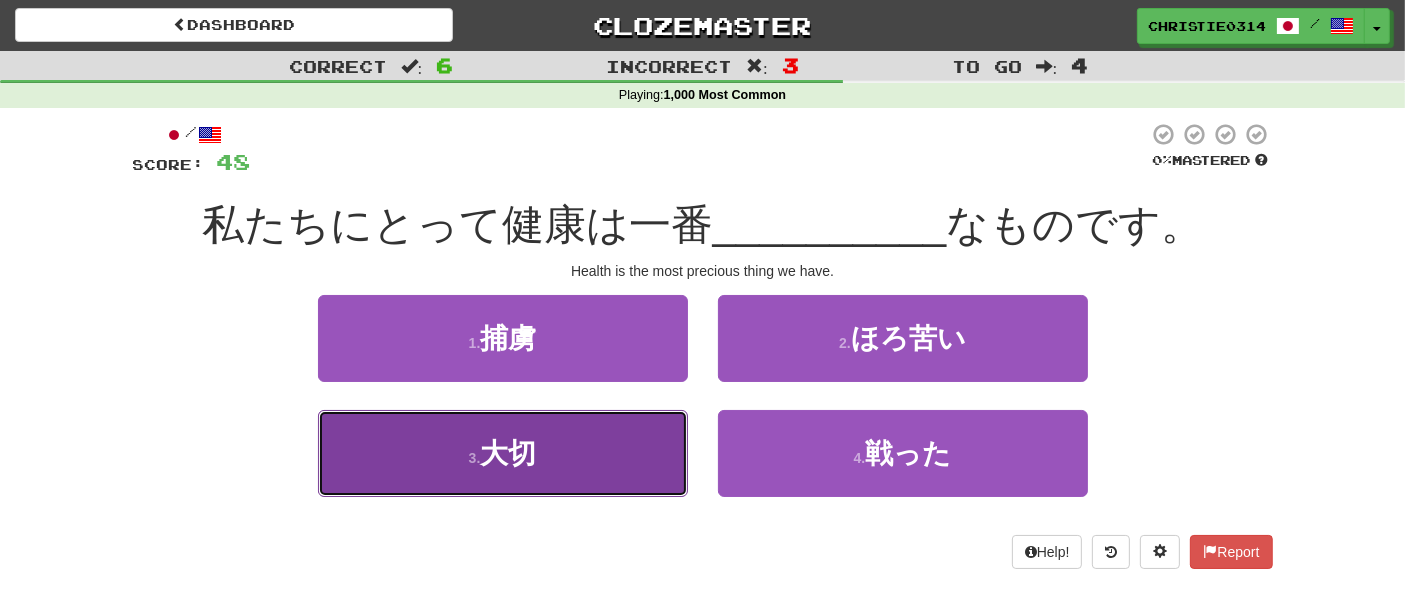 click on "3 .  大切" at bounding box center [503, 453] 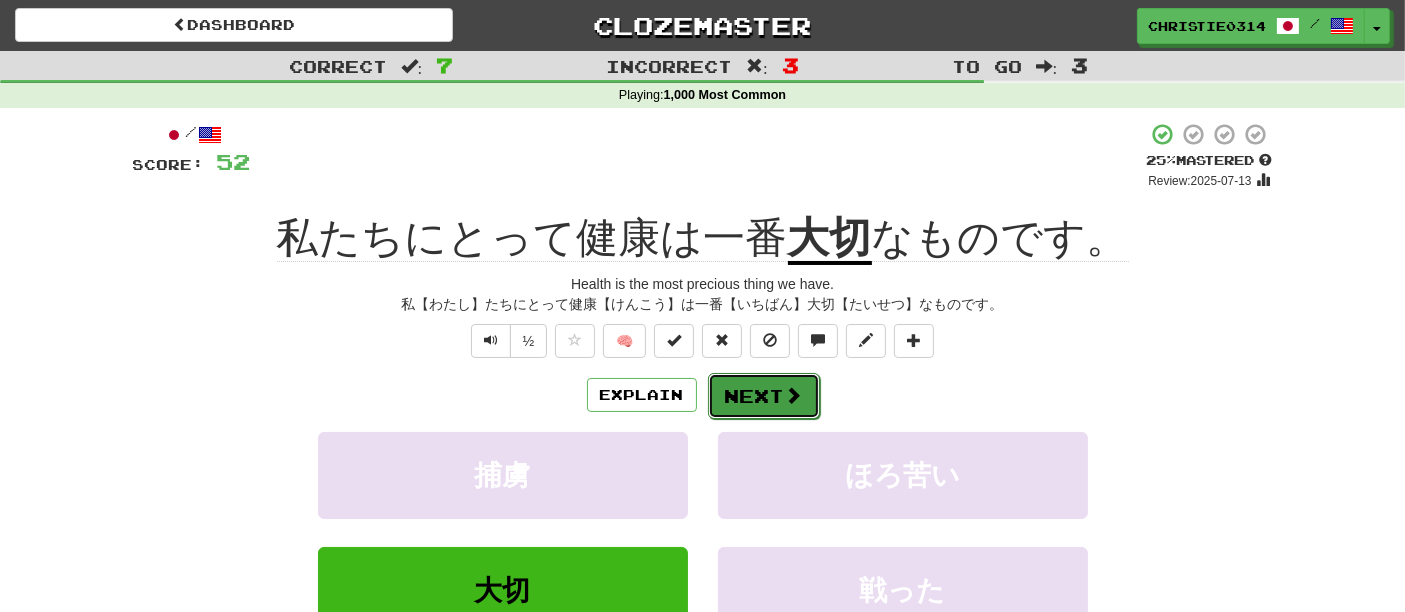 click on "Next" at bounding box center [764, 396] 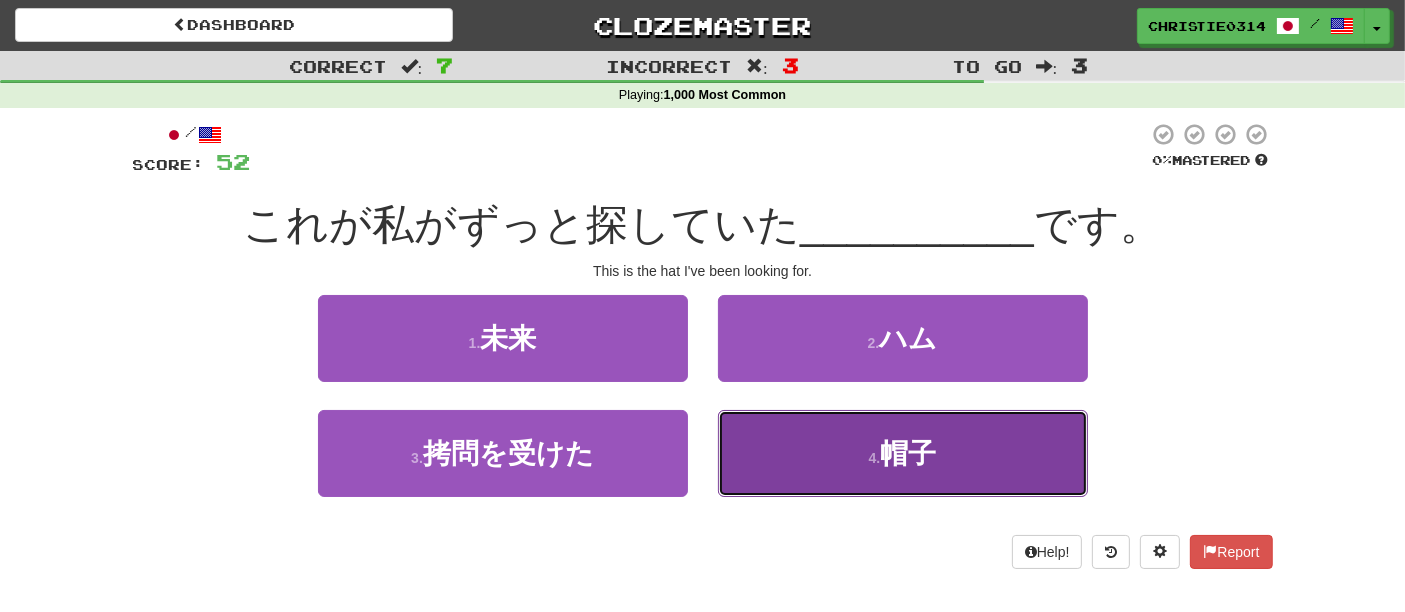 click on "4 .  帽子" at bounding box center (903, 453) 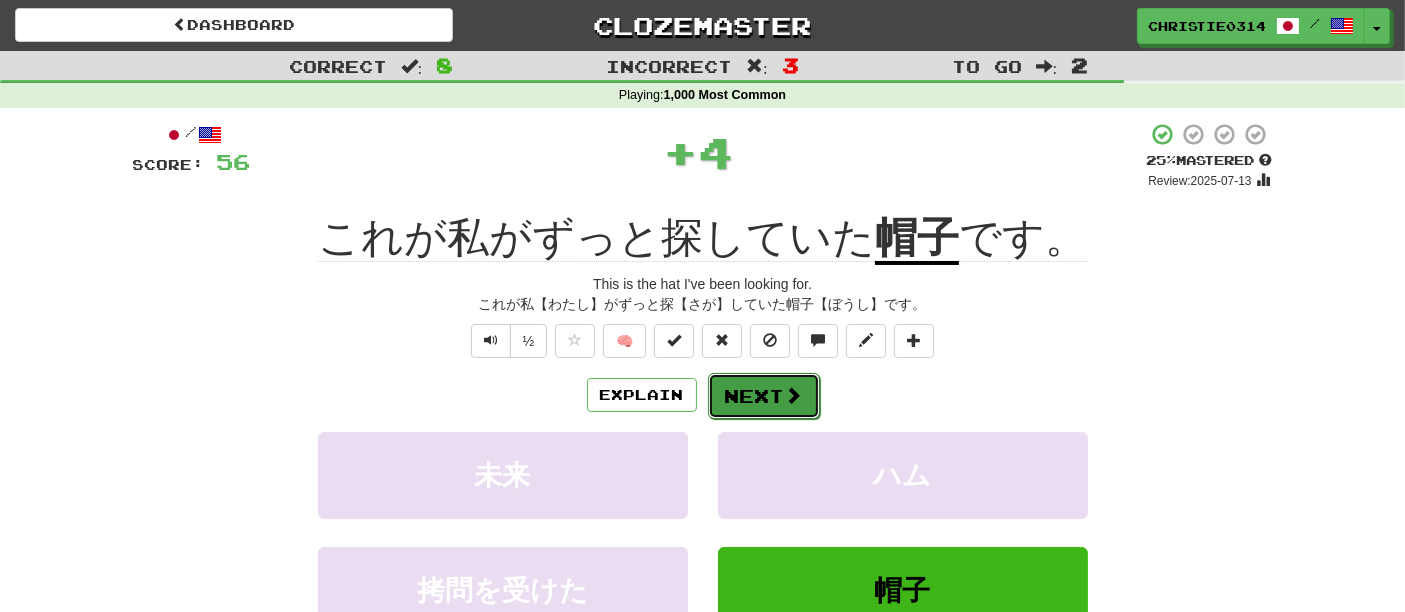click on "Next" at bounding box center [764, 396] 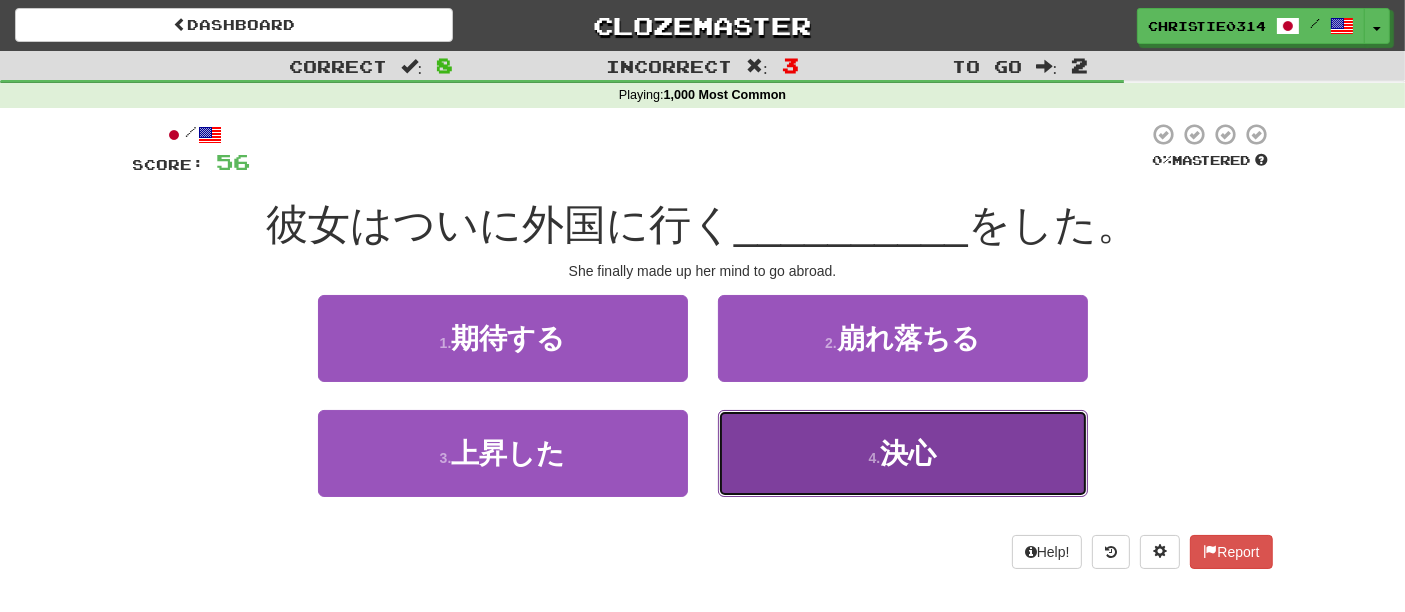 click on "4 .  決心" at bounding box center [903, 453] 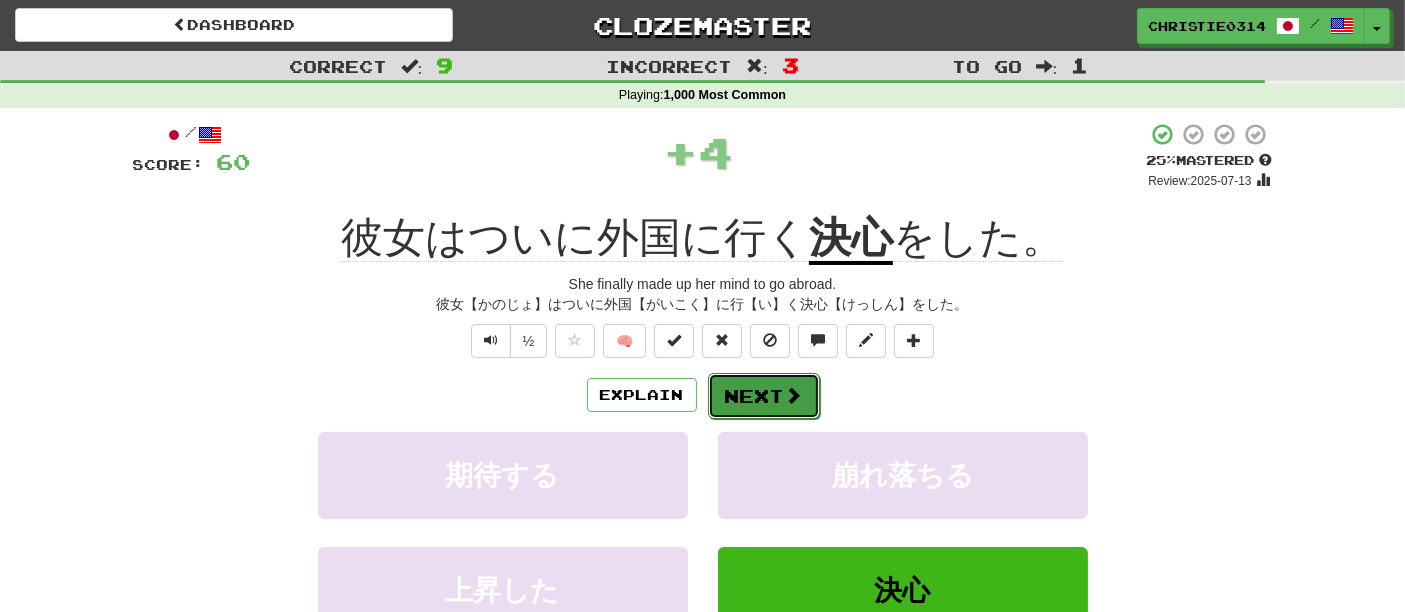 click on "Next" at bounding box center [764, 396] 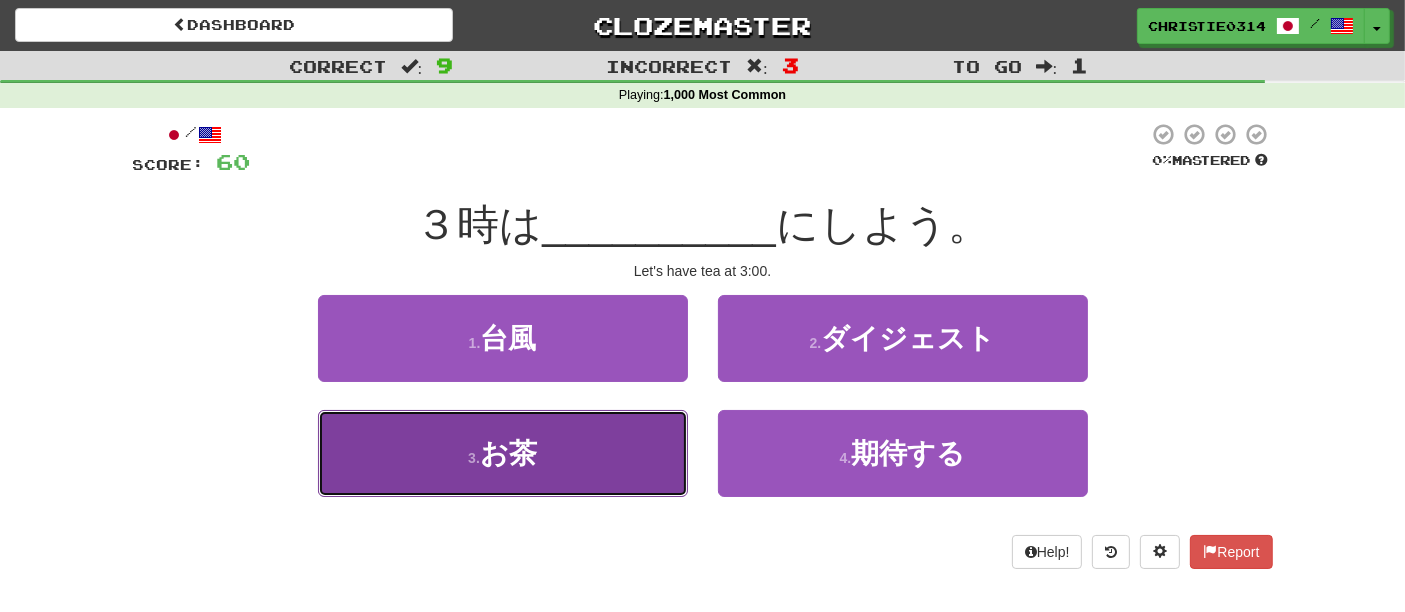 click on "3 .  お茶" at bounding box center [503, 453] 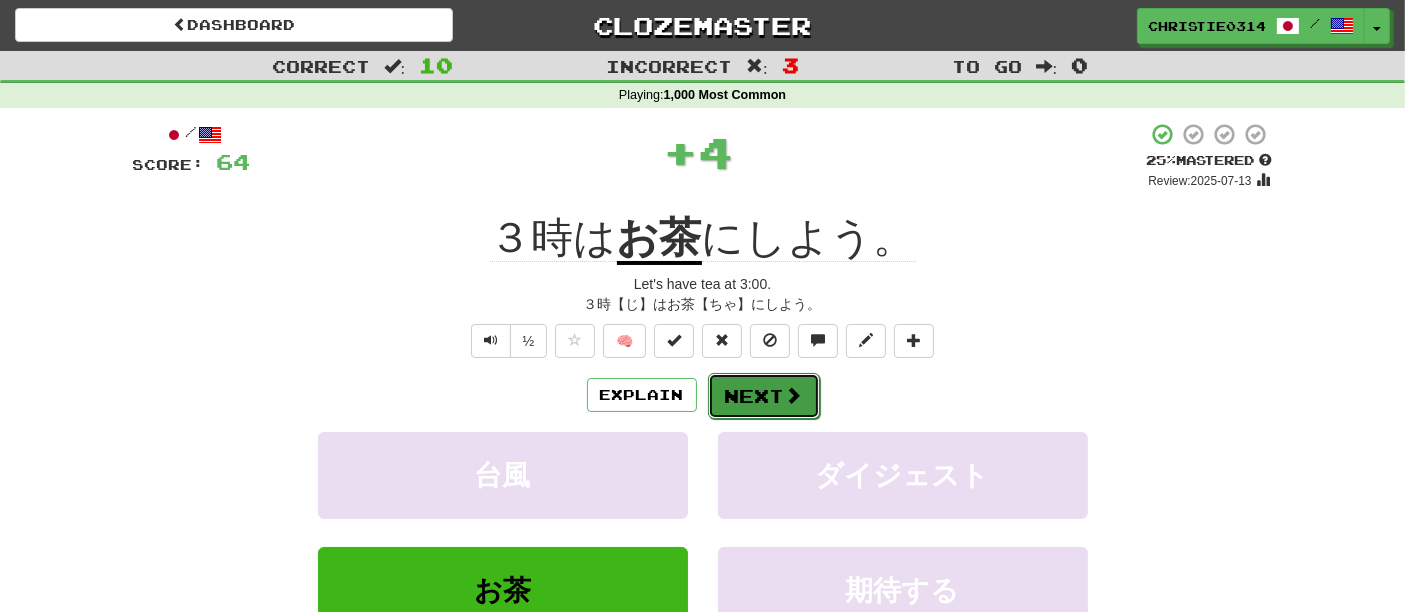 click on "Next" at bounding box center (764, 396) 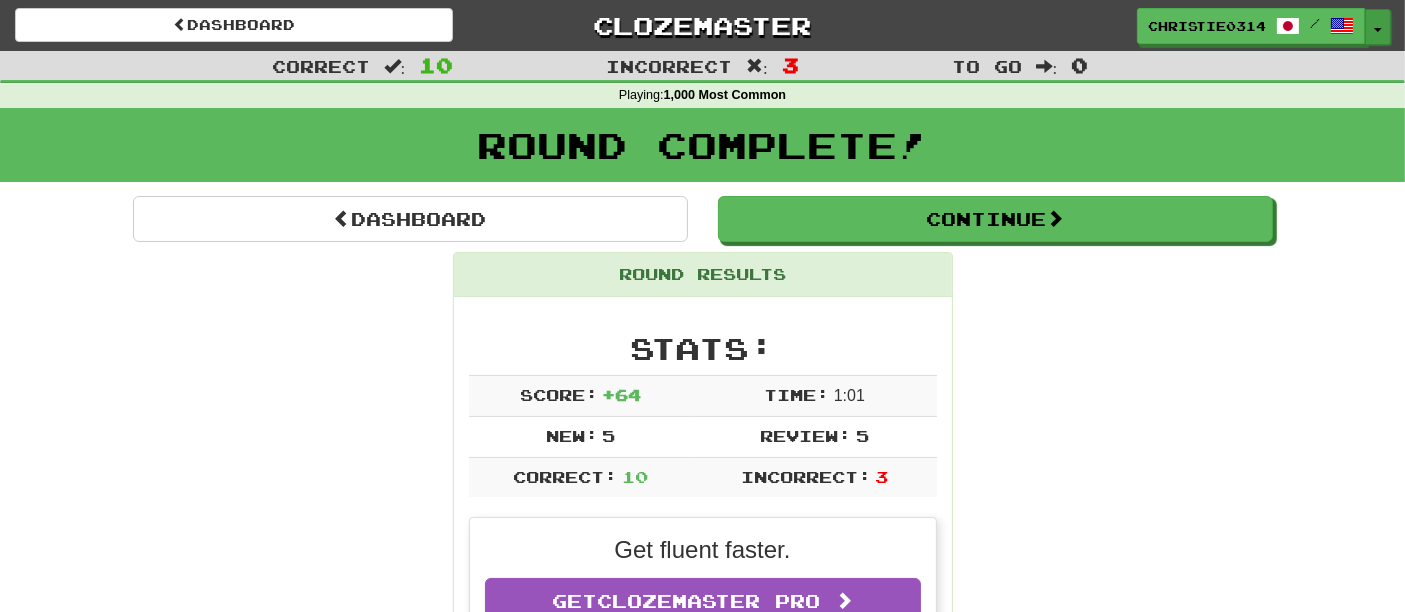 click on "Toggle Dropdown" at bounding box center [1378, 27] 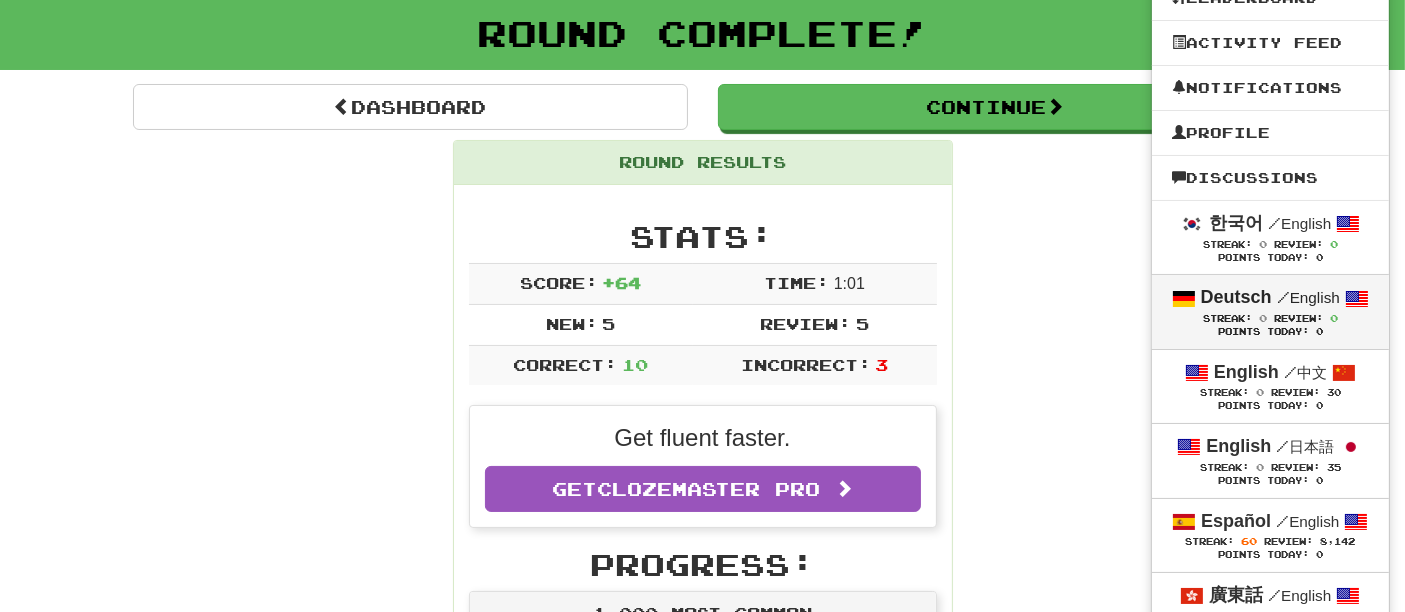 scroll, scrollTop: 333, scrollLeft: 0, axis: vertical 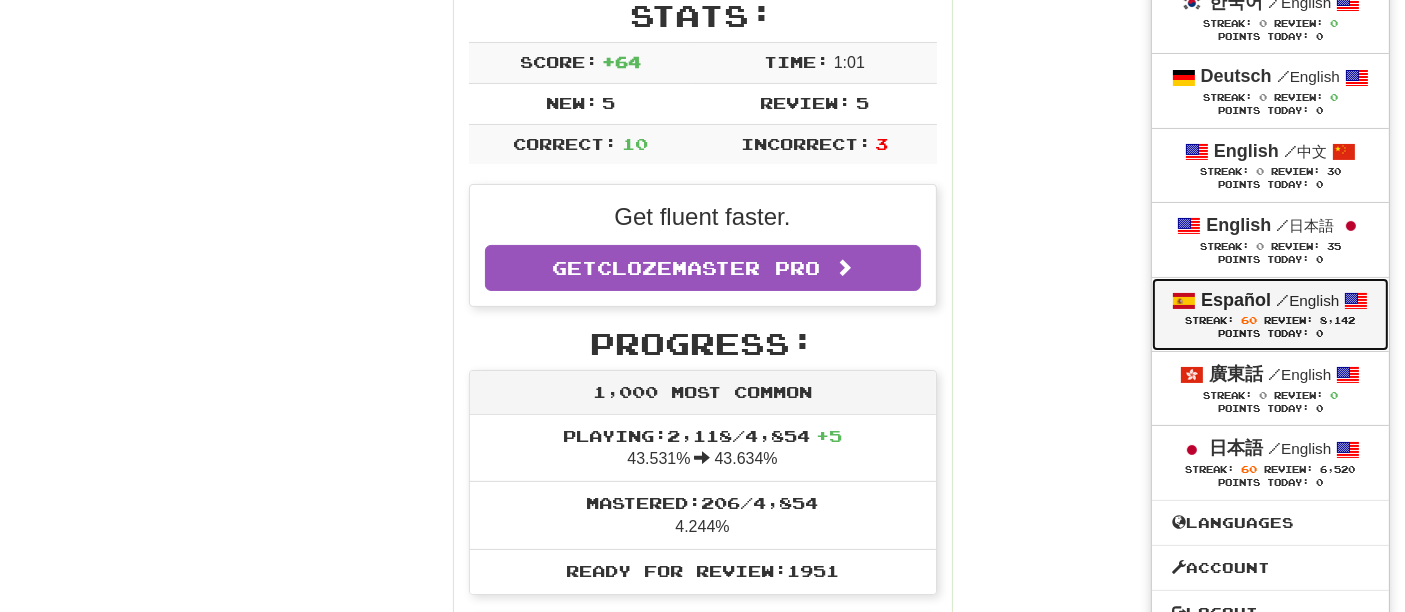 click on "Español" at bounding box center (1236, 300) 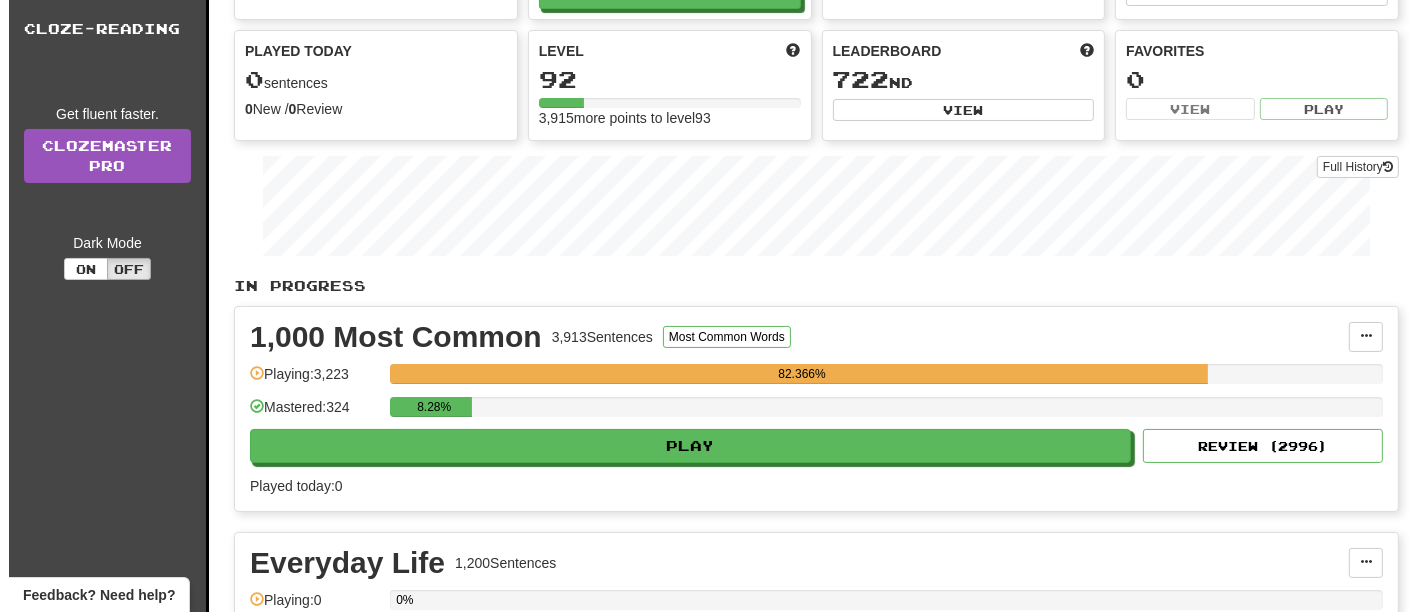 scroll, scrollTop: 333, scrollLeft: 0, axis: vertical 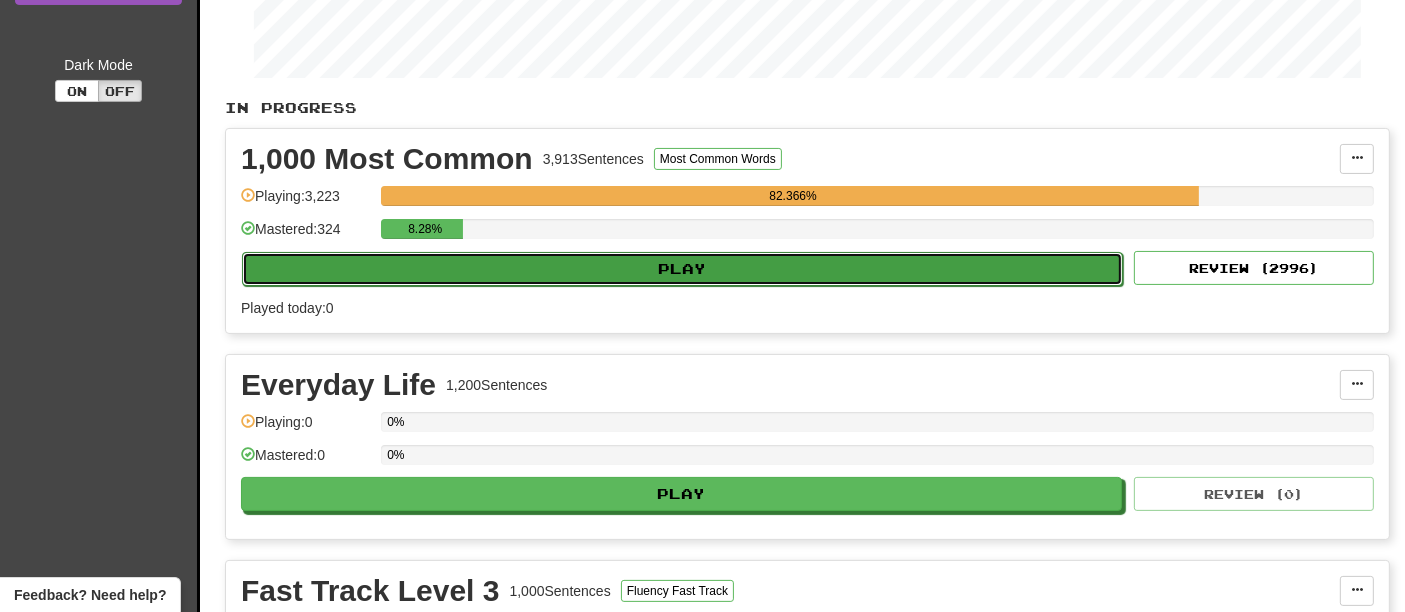 click on "Play" at bounding box center (682, 269) 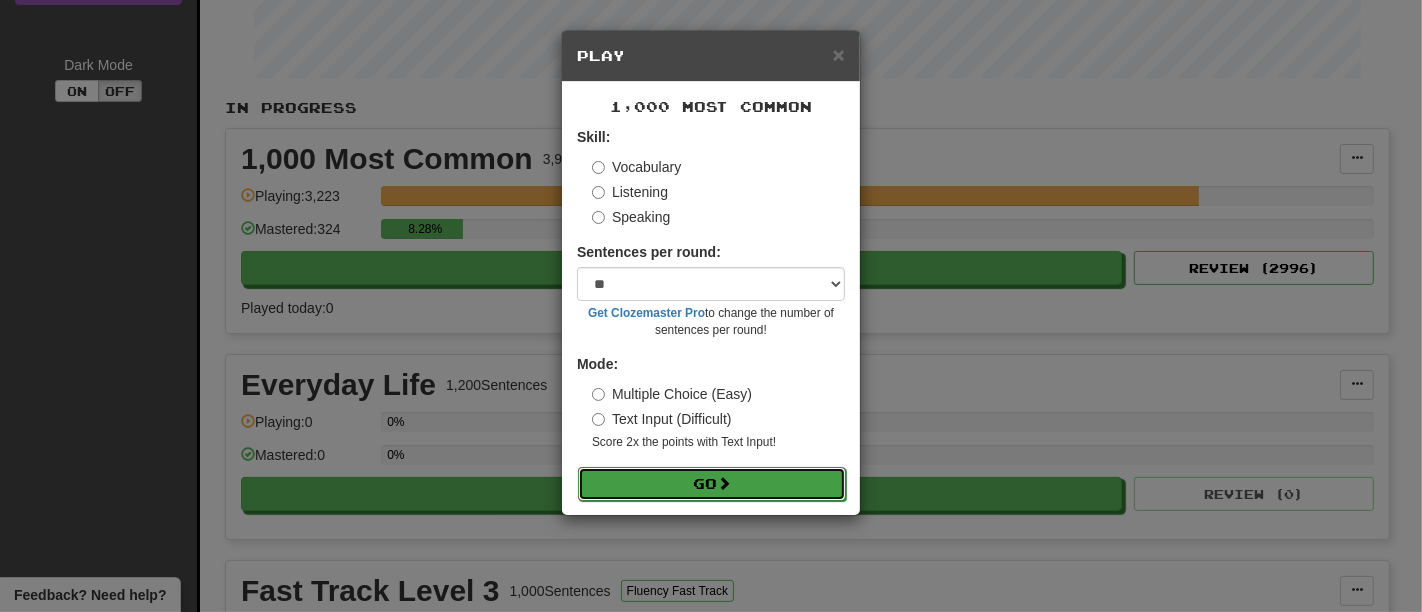 click on "Go" at bounding box center (712, 484) 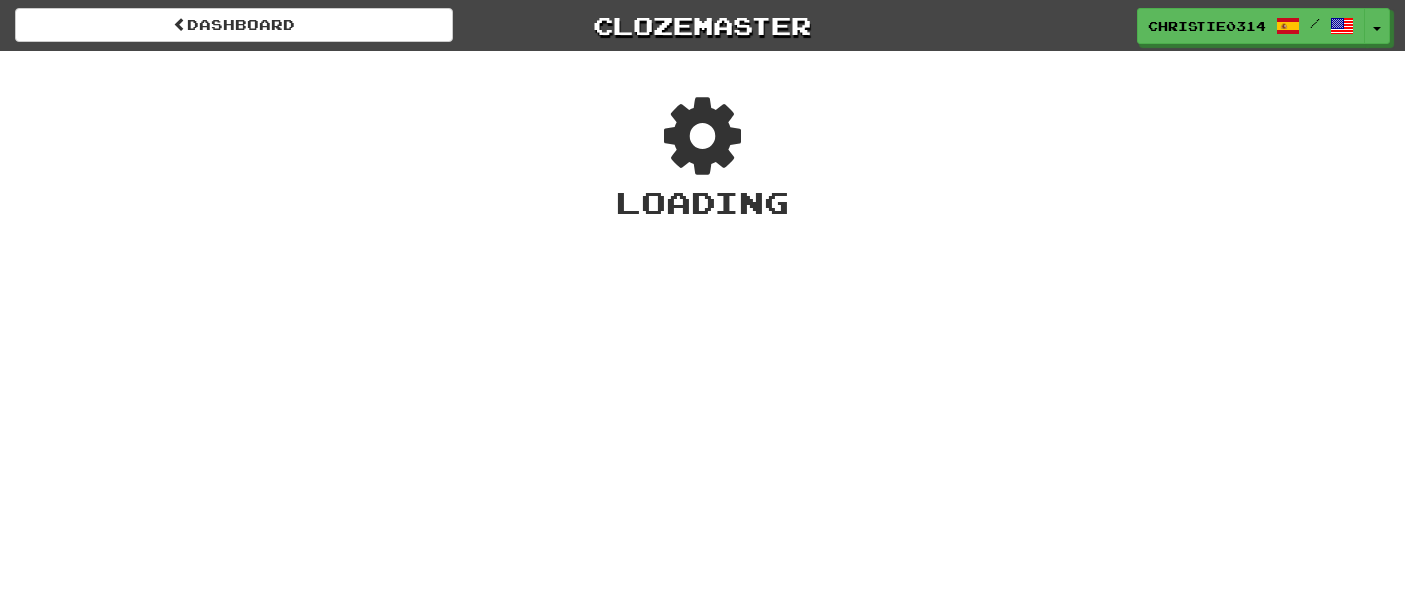 scroll, scrollTop: 0, scrollLeft: 0, axis: both 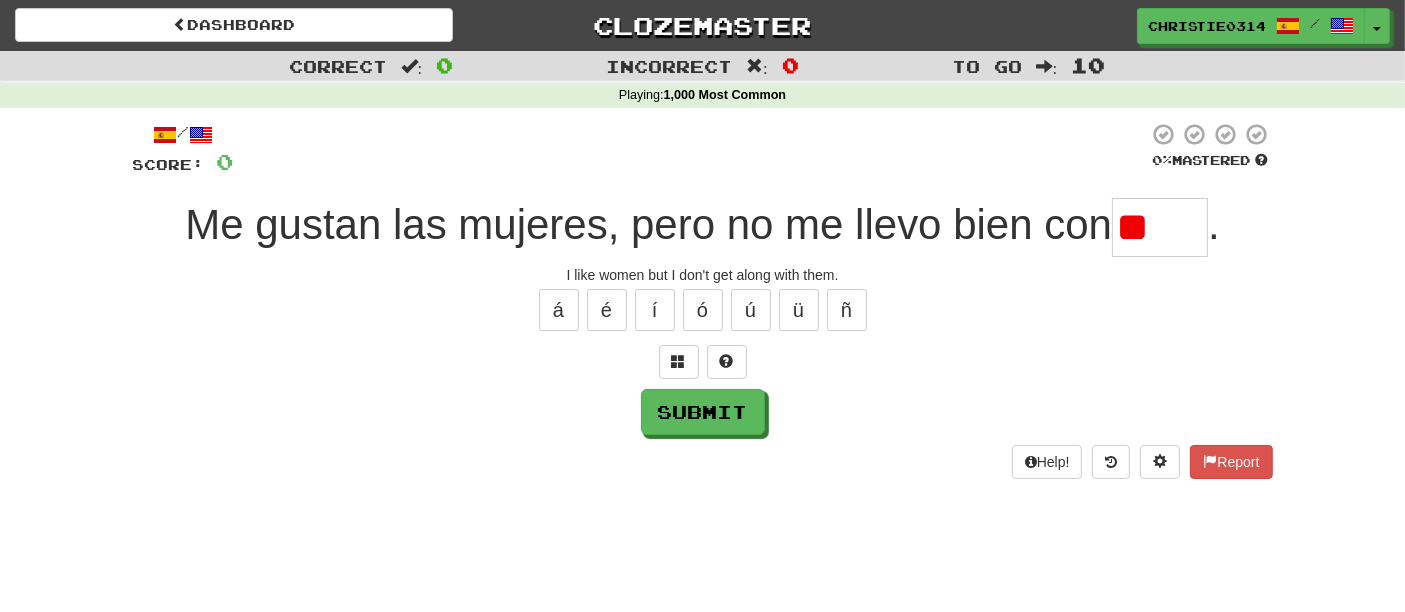 type on "*" 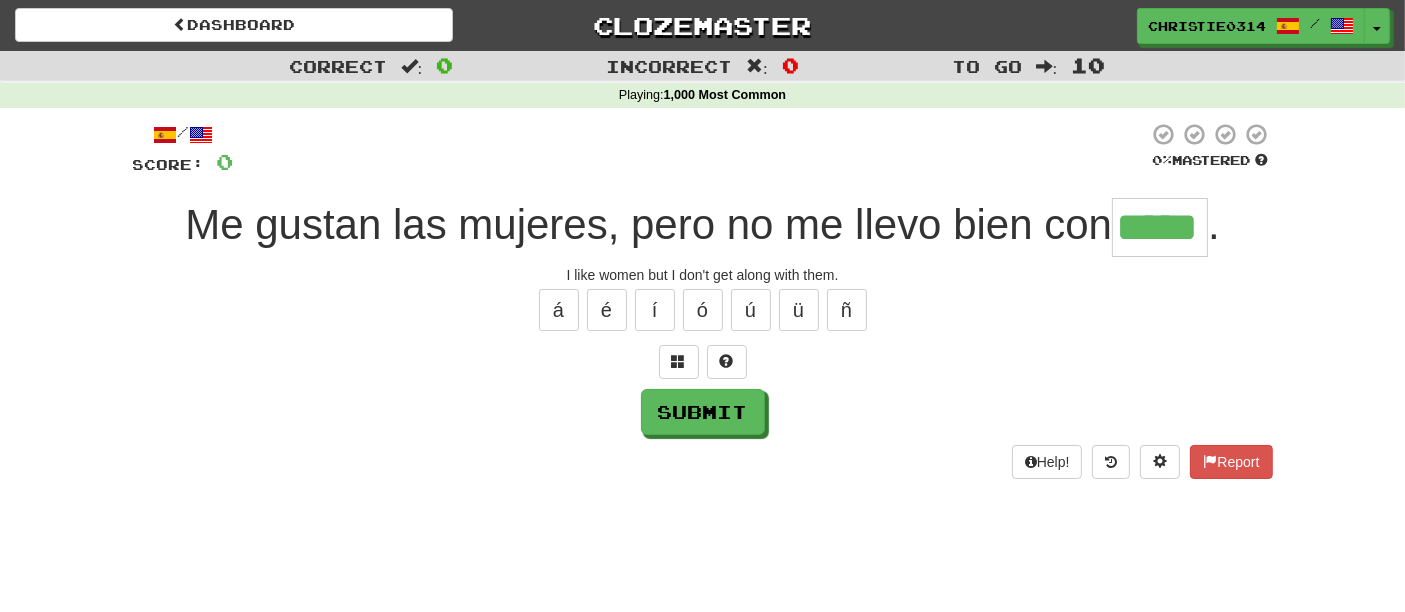 type on "*****" 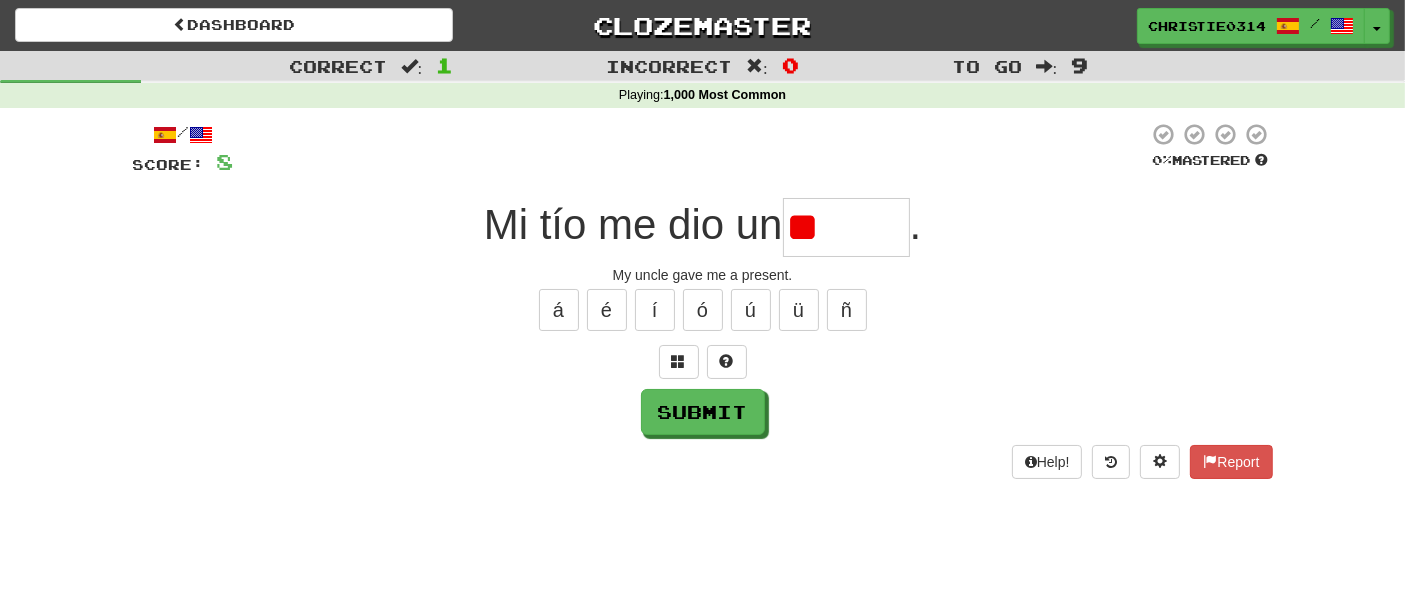 type on "*" 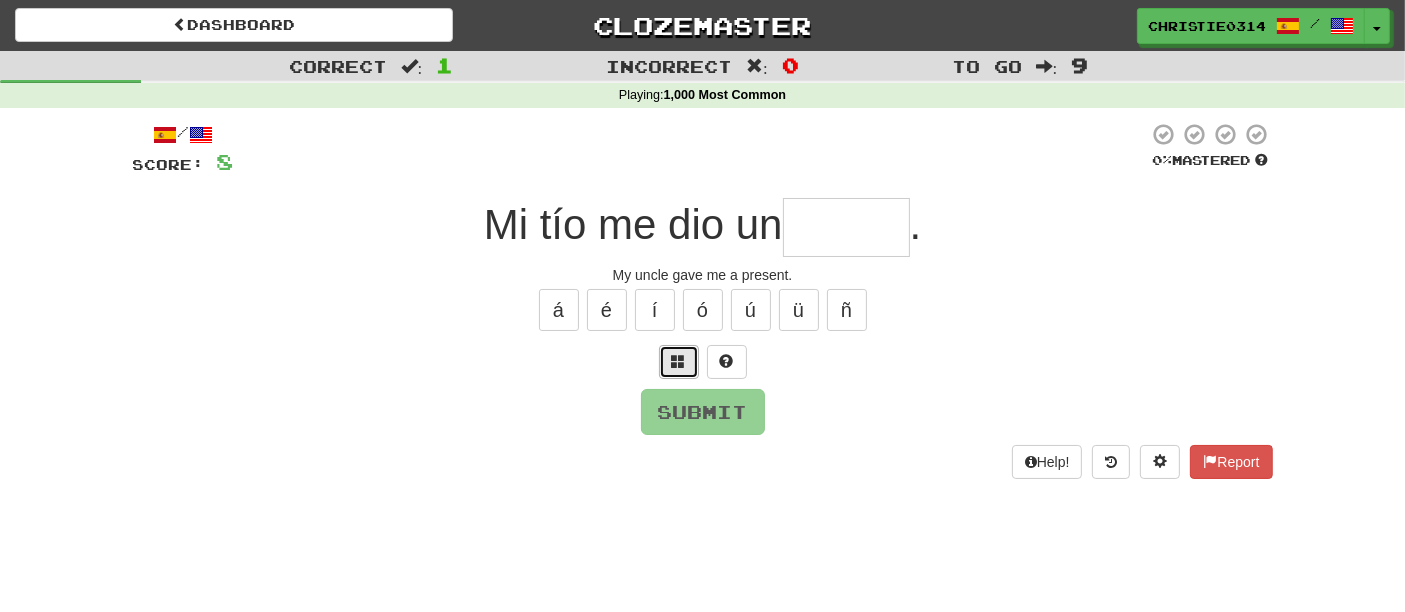 click at bounding box center [679, 362] 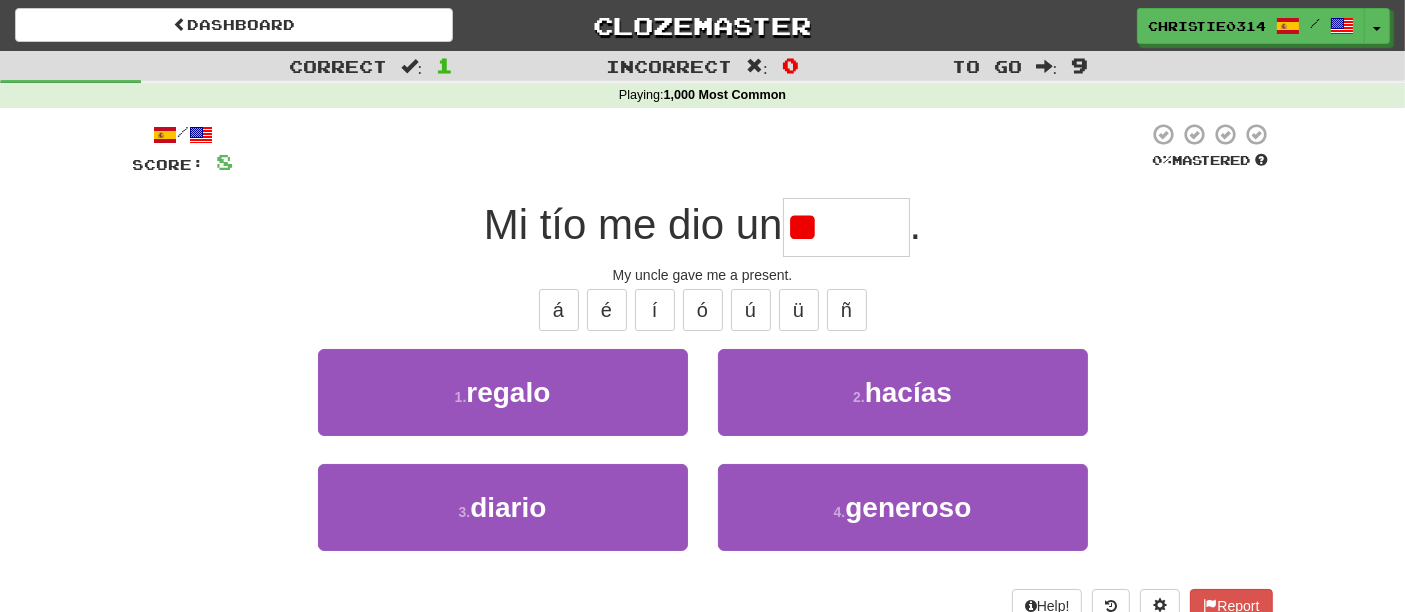 type on "*" 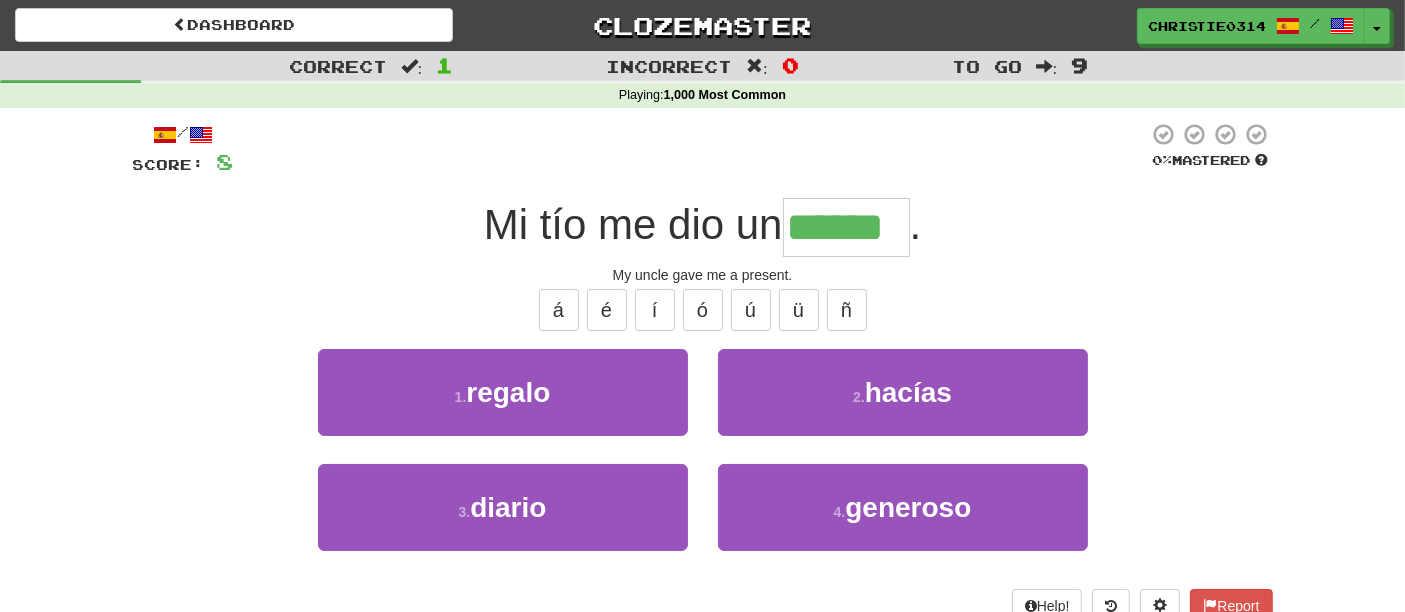 type on "******" 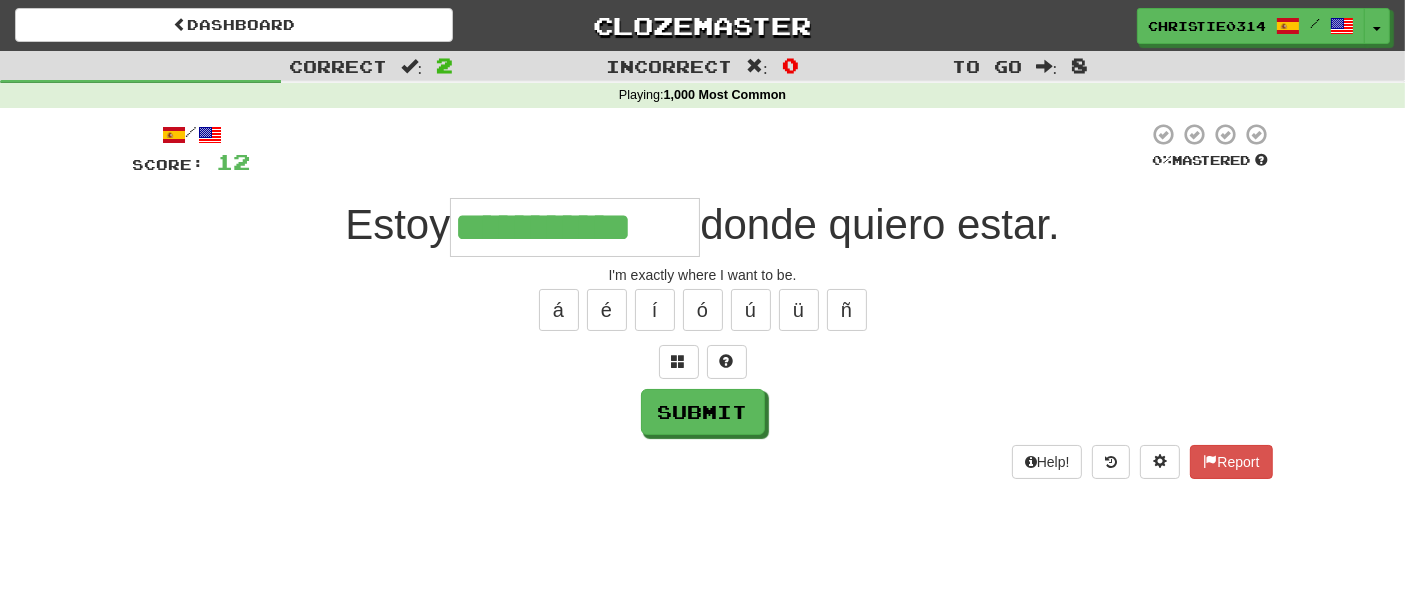 type on "**********" 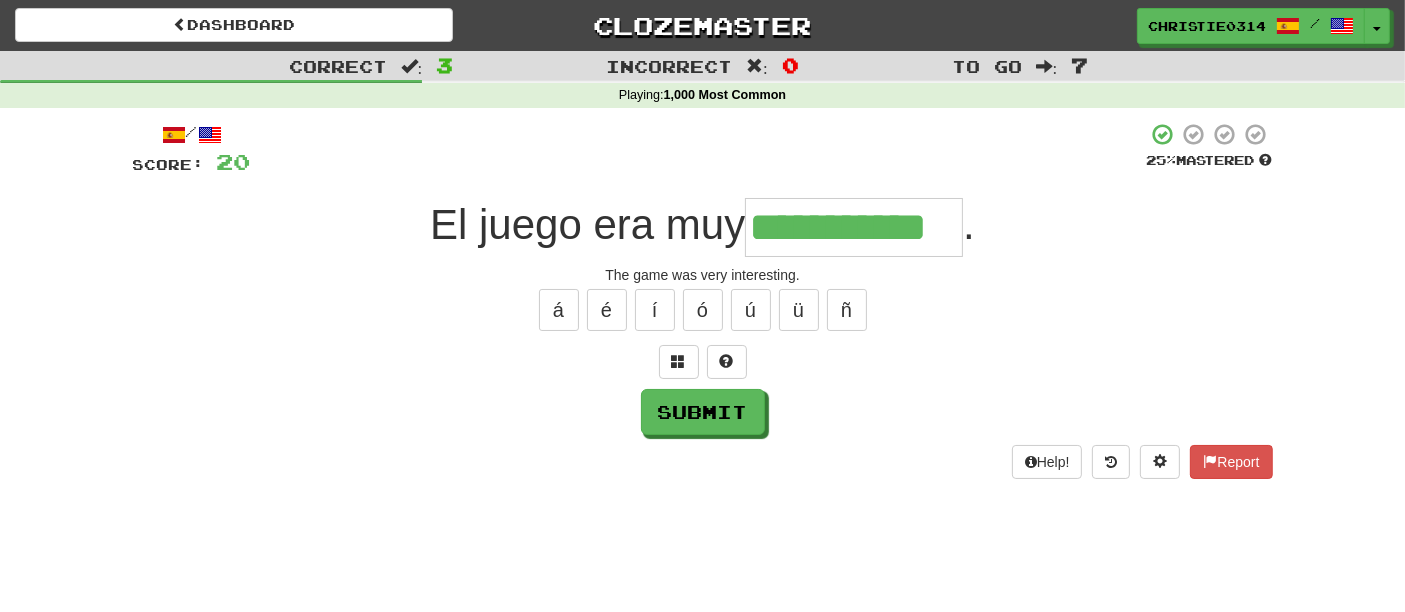 type on "**********" 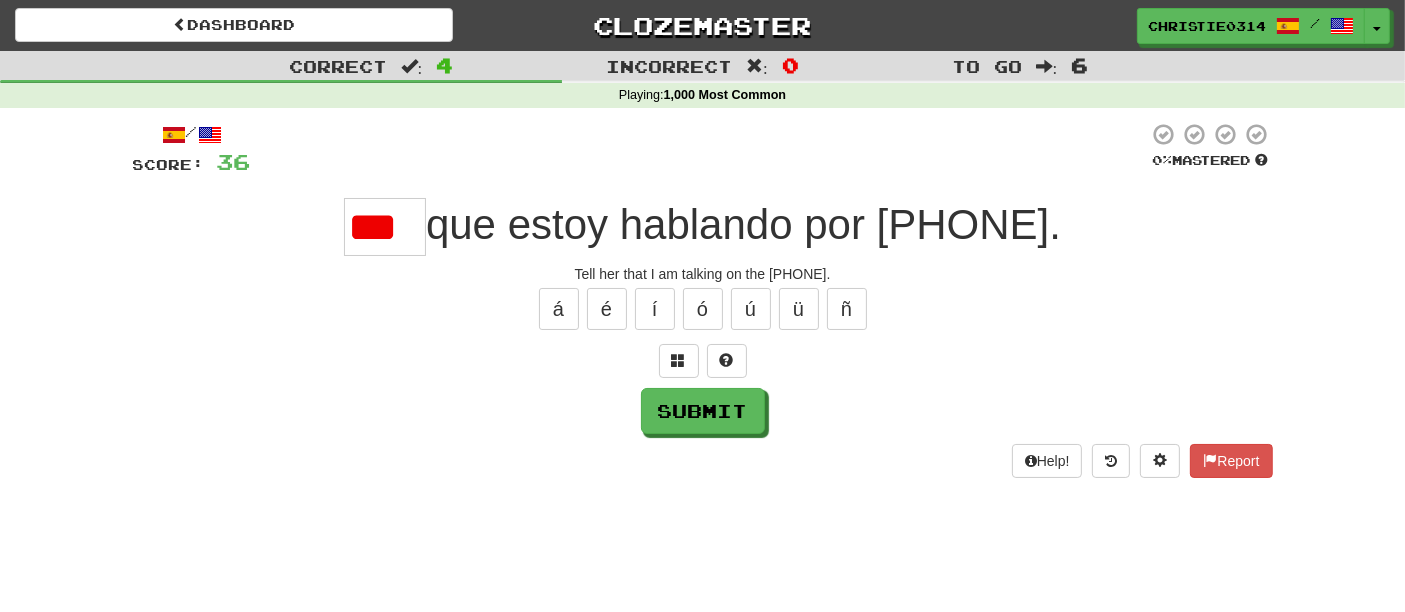 scroll, scrollTop: 0, scrollLeft: 0, axis: both 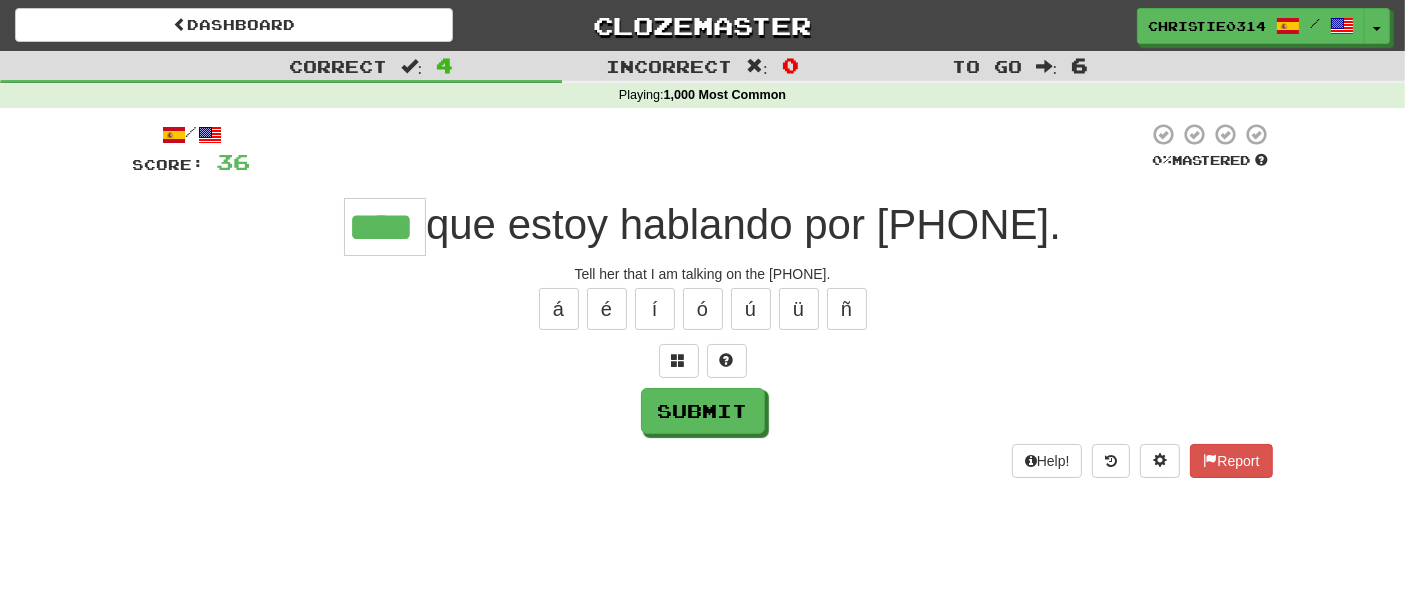 type on "****" 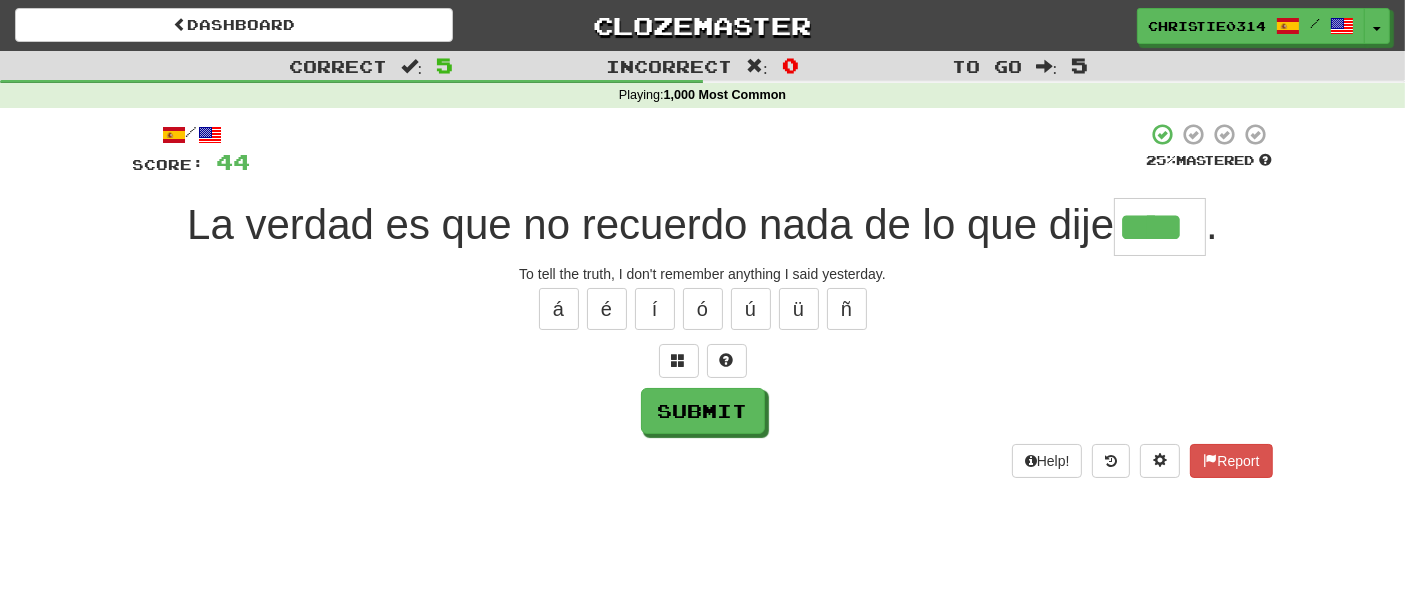 type on "****" 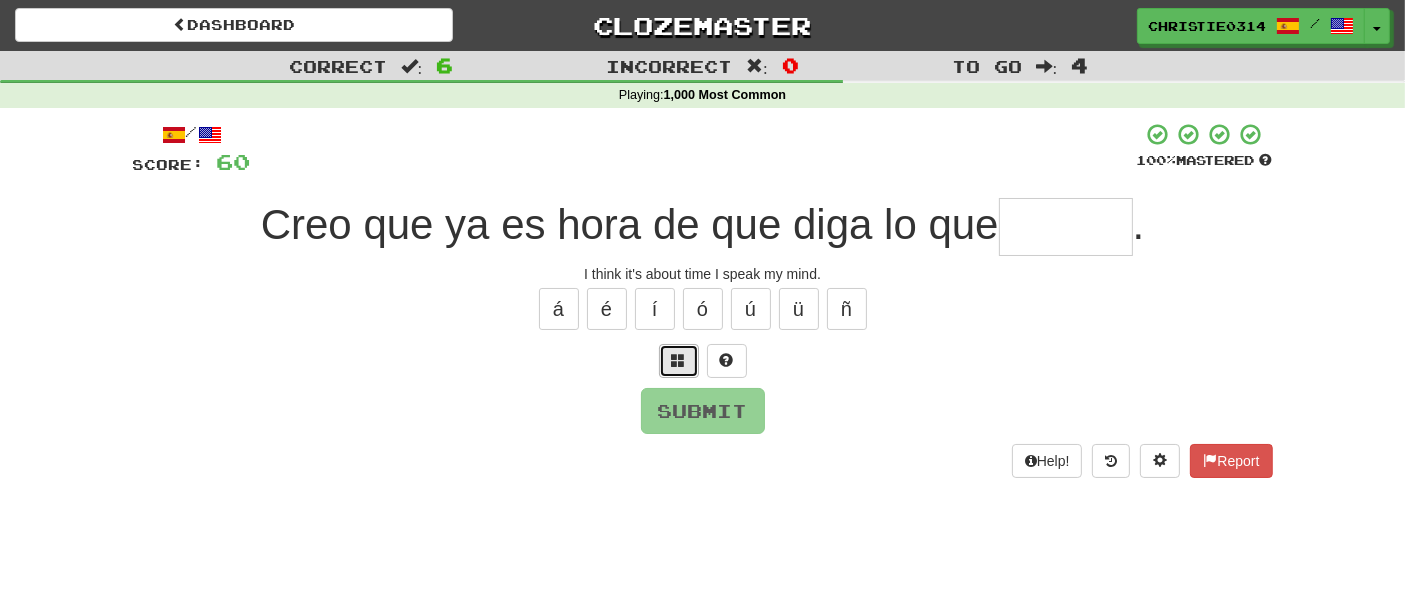 click at bounding box center [679, 360] 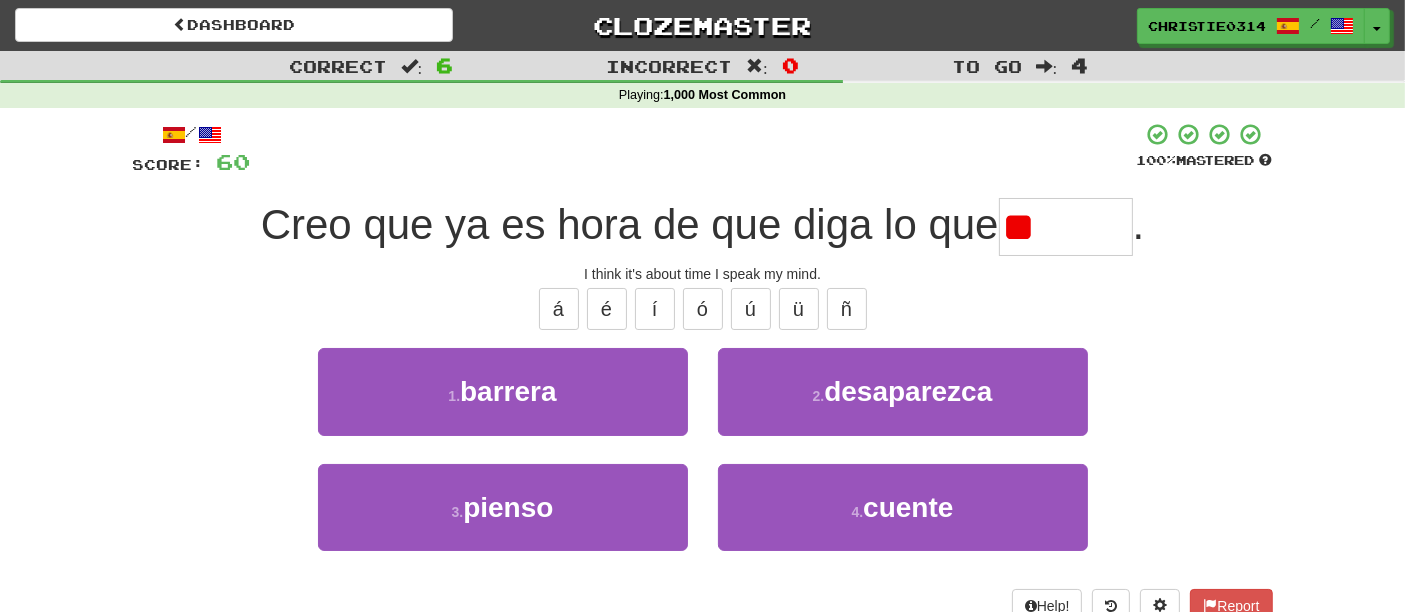 type on "*" 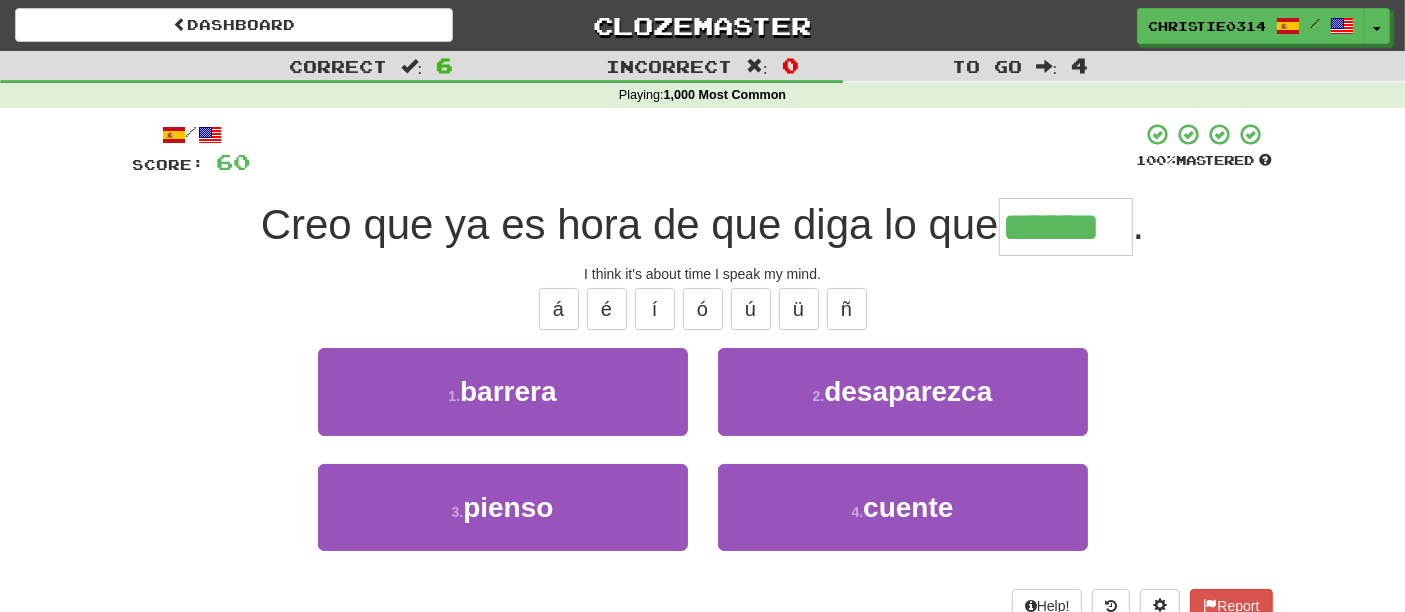type on "******" 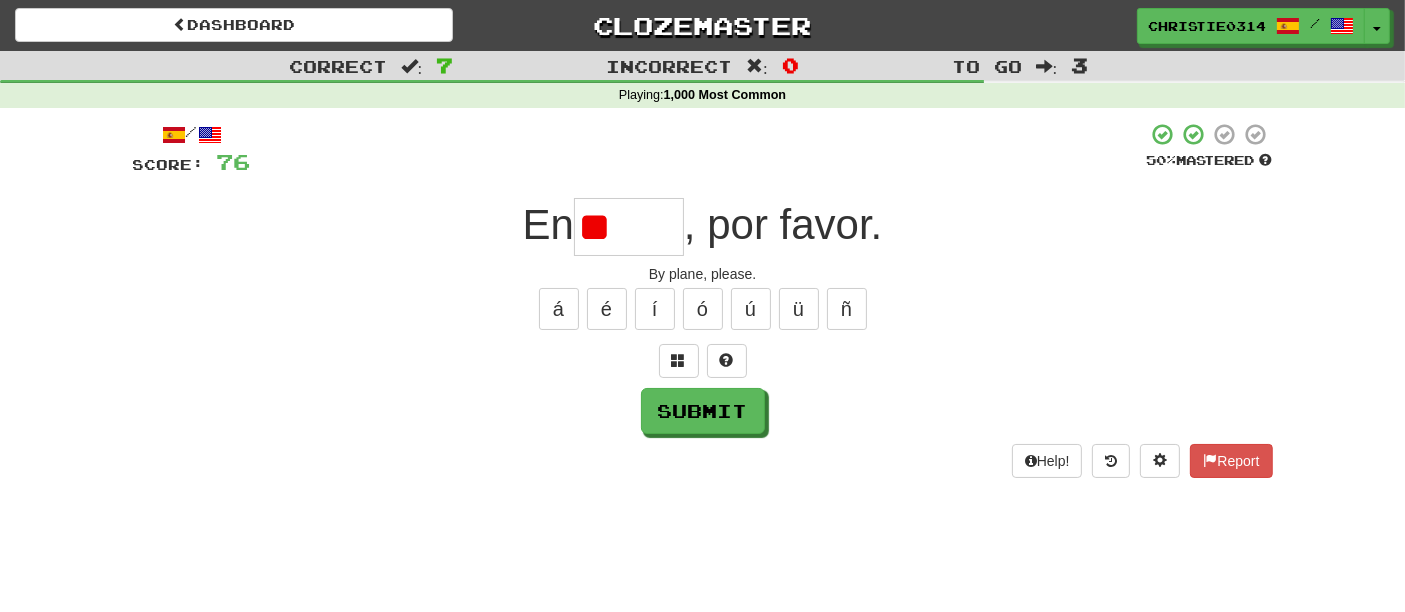 type on "*" 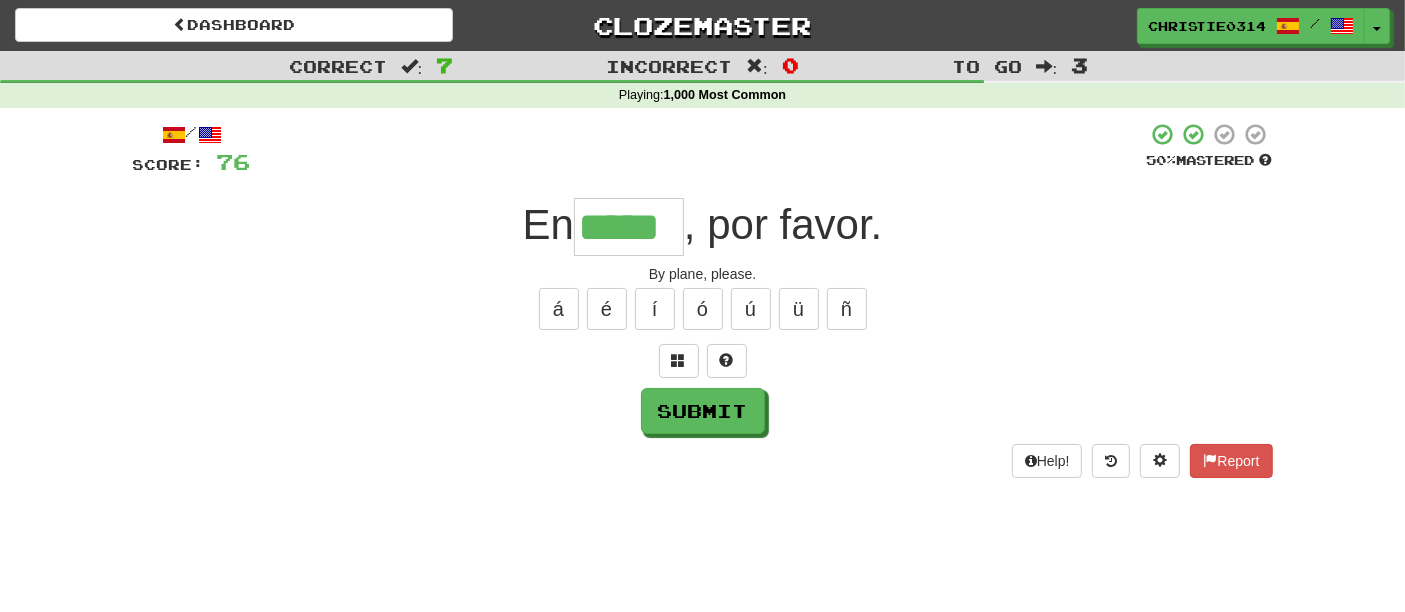 type on "*****" 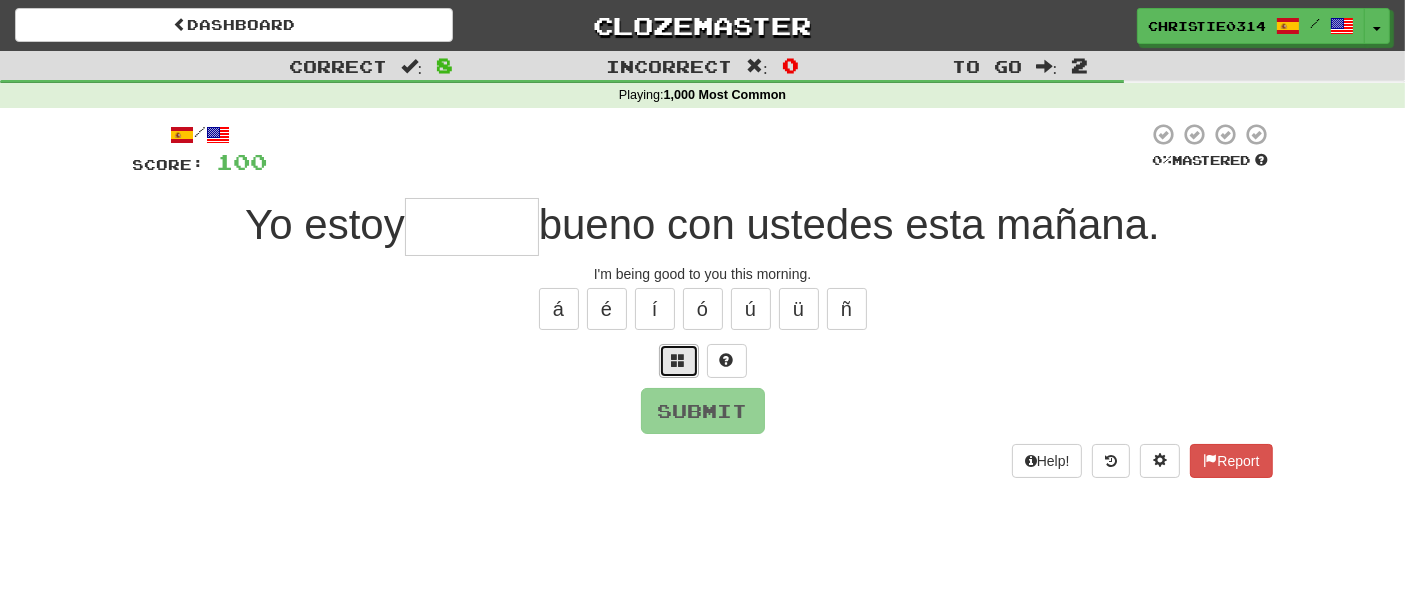 click at bounding box center (679, 360) 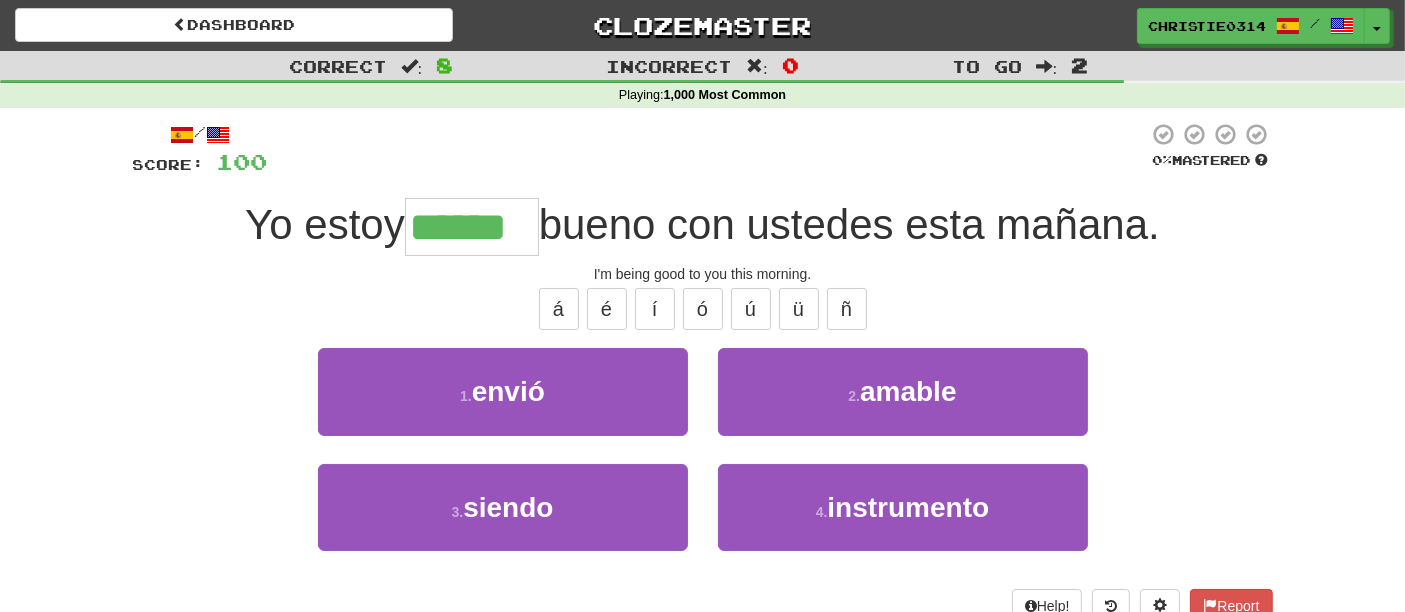 type on "******" 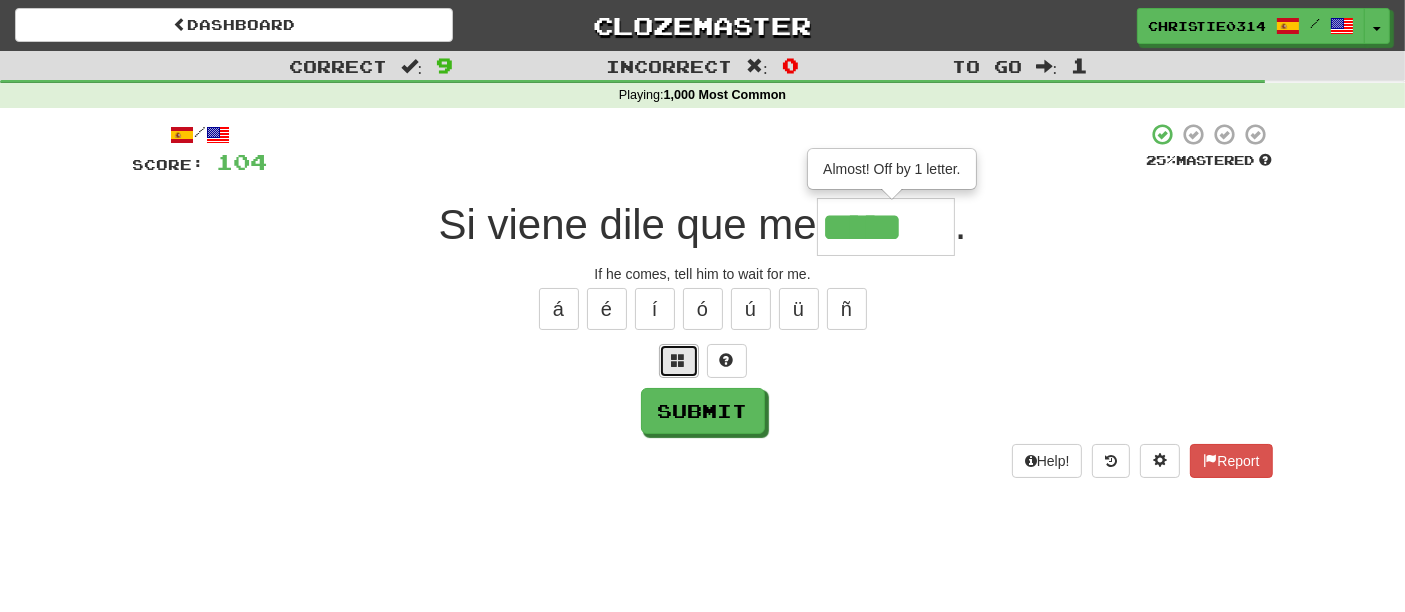 click at bounding box center [679, 360] 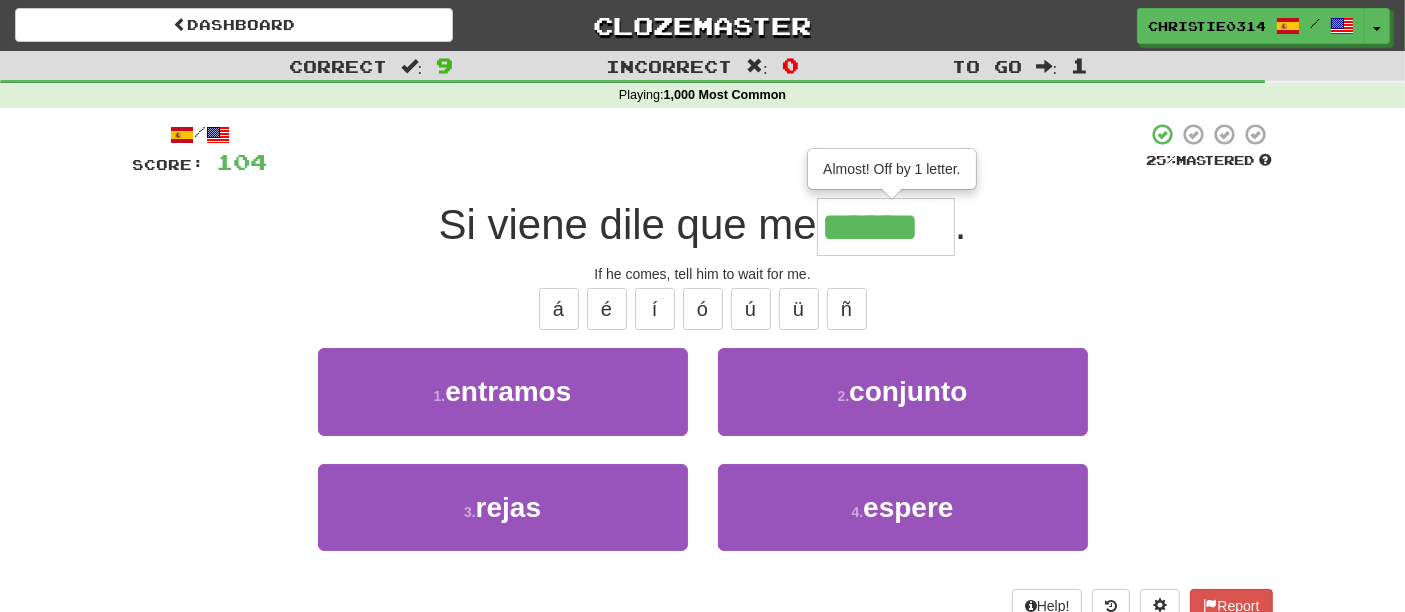 type on "******" 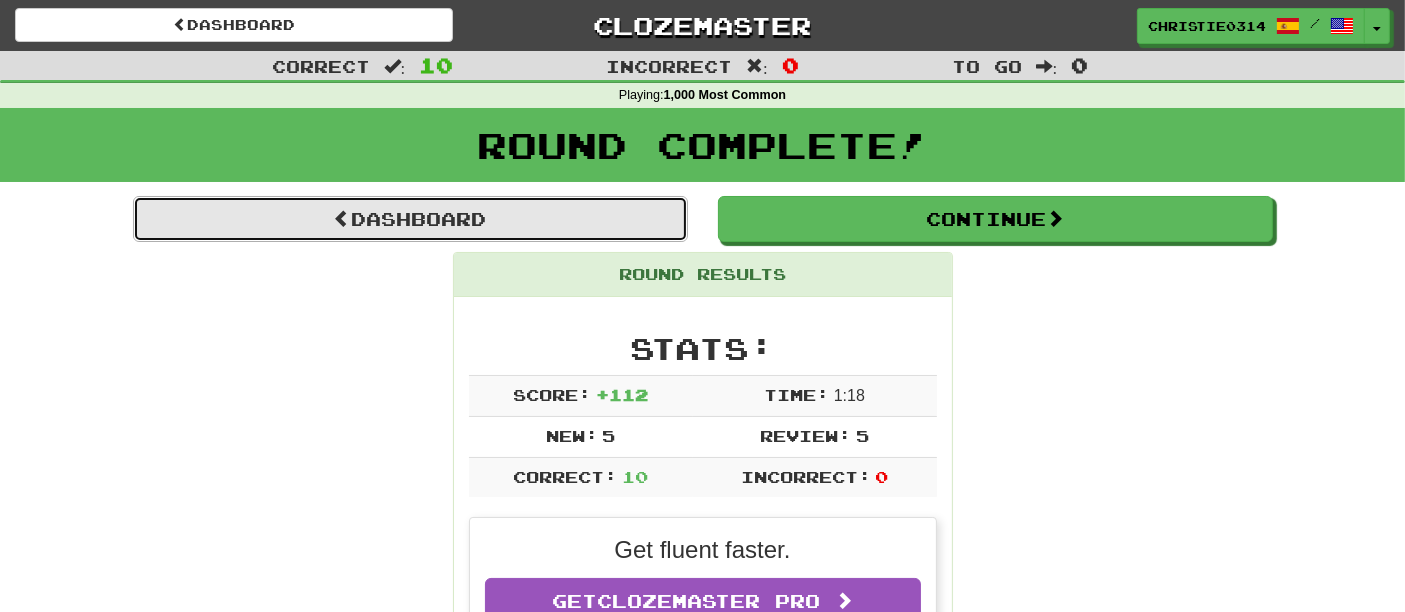 click on "Dashboard" at bounding box center (410, 219) 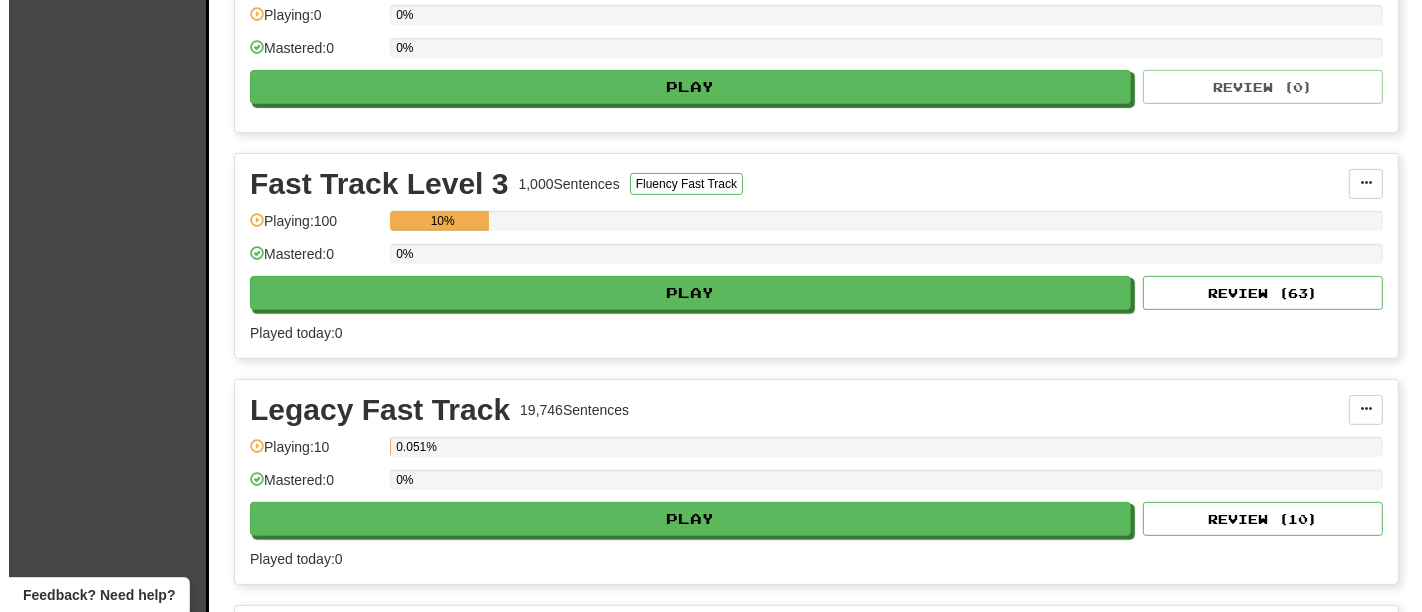 scroll, scrollTop: 888, scrollLeft: 0, axis: vertical 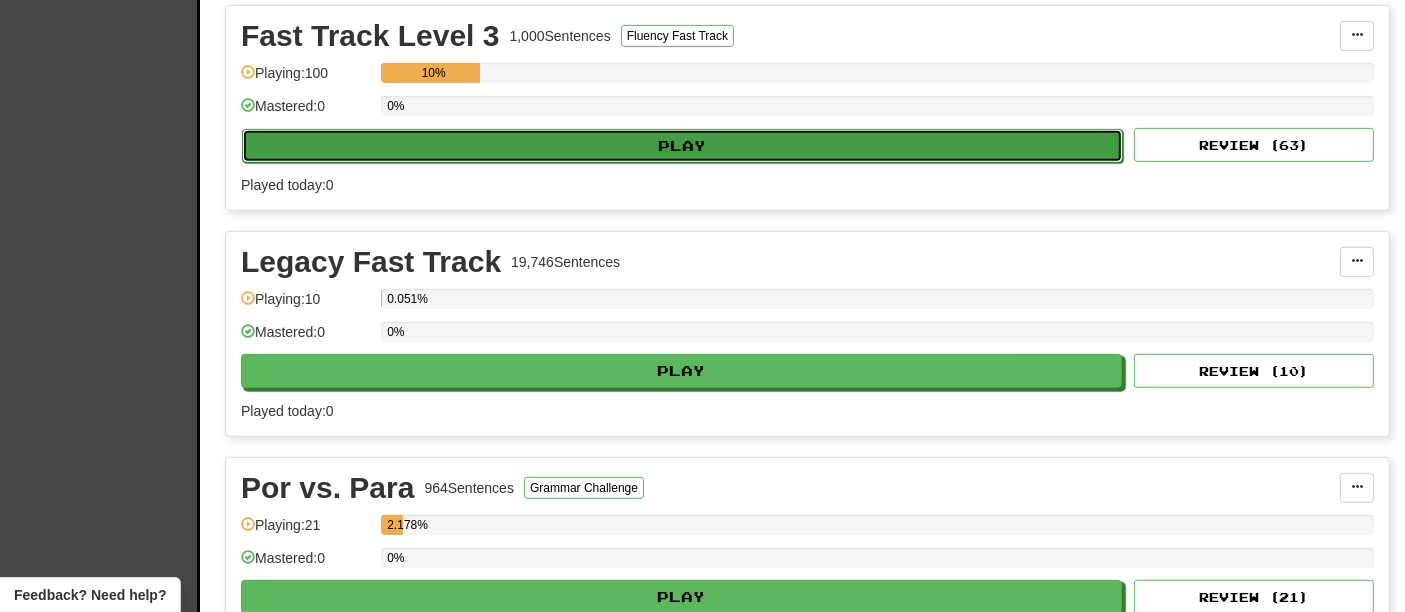 click on "Play" at bounding box center [682, 146] 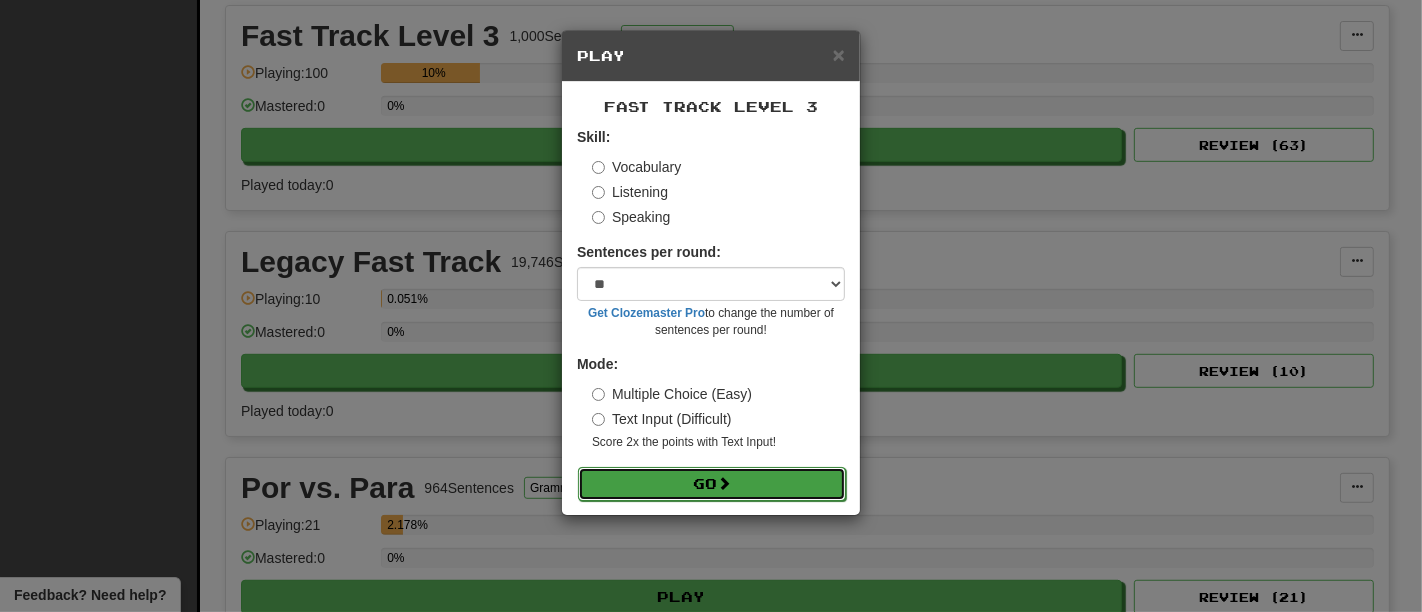 click at bounding box center (724, 483) 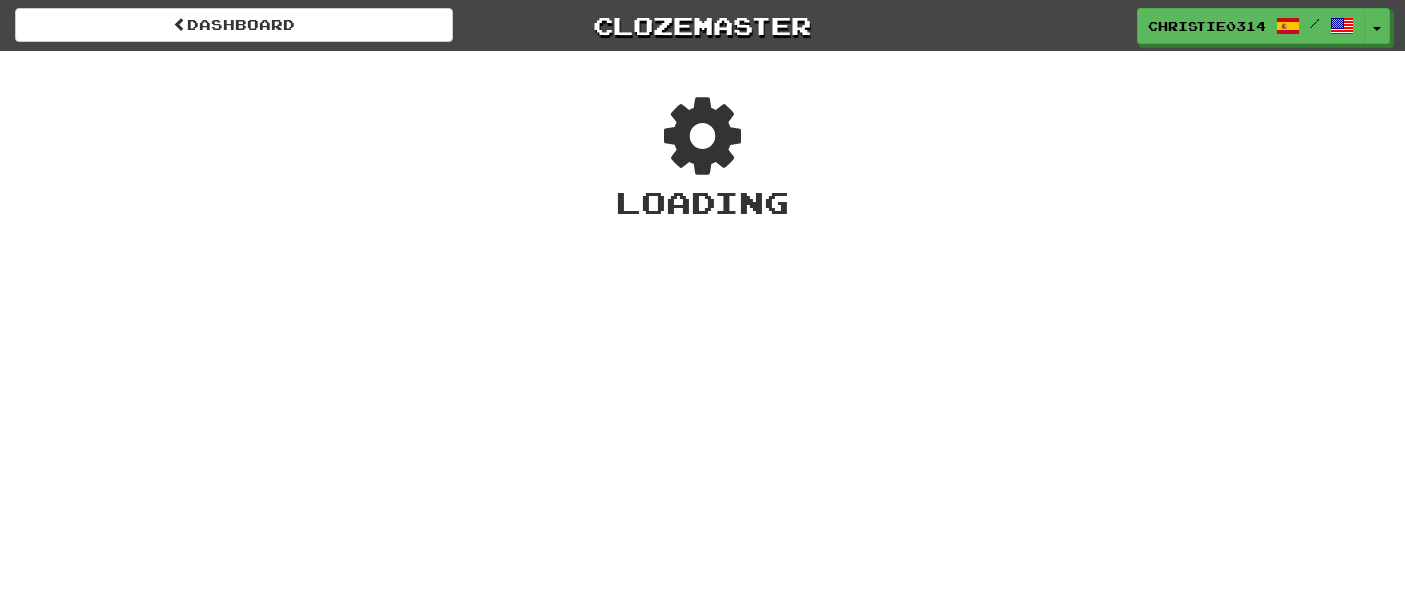 scroll, scrollTop: 0, scrollLeft: 0, axis: both 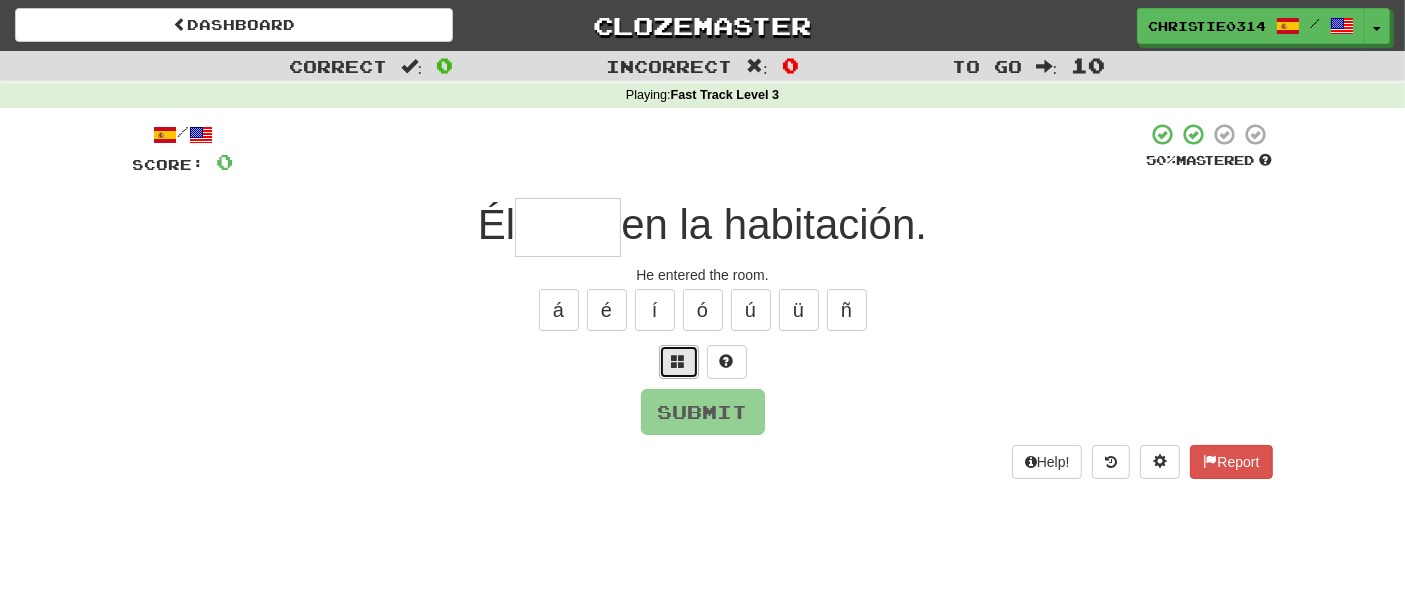 drag, startPoint x: 0, startPoint y: 0, endPoint x: 687, endPoint y: 359, distance: 775.14514 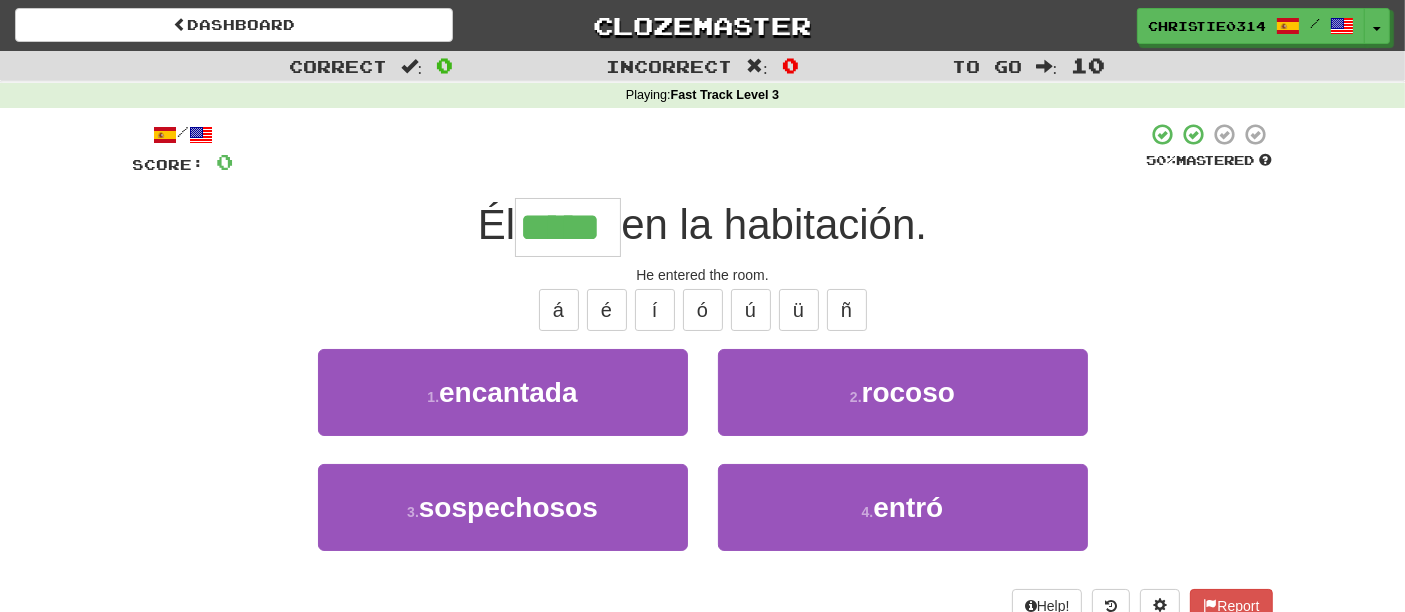 type on "*****" 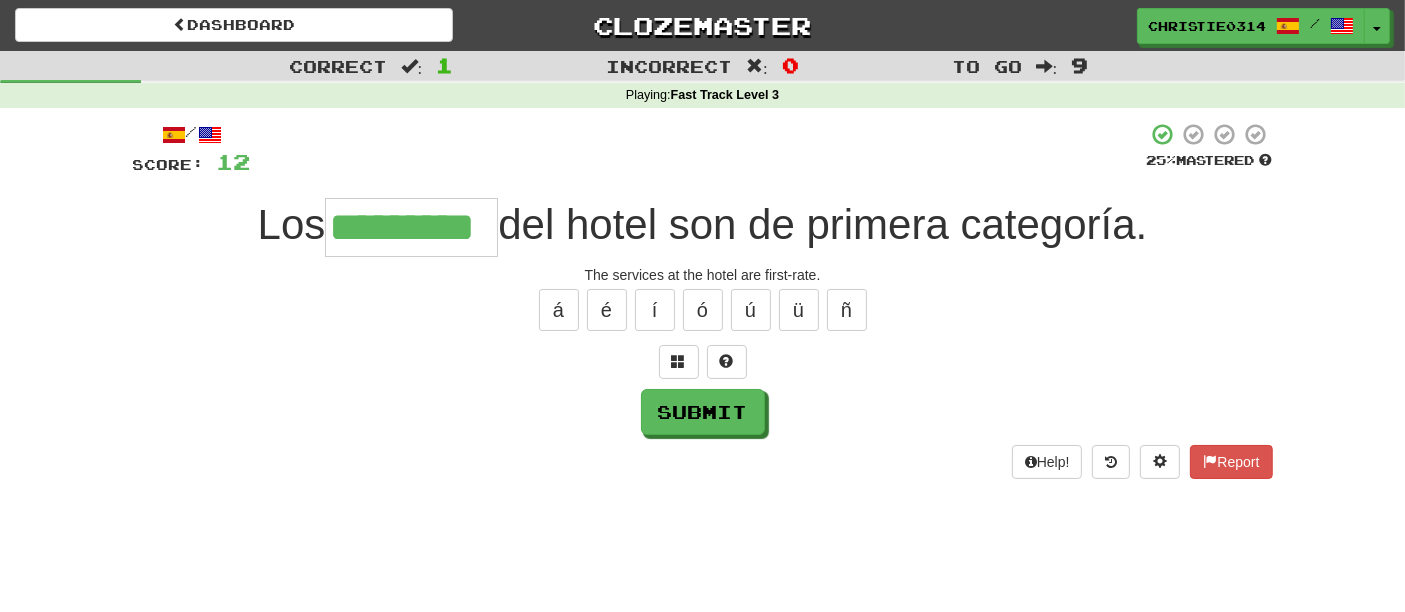 type on "*********" 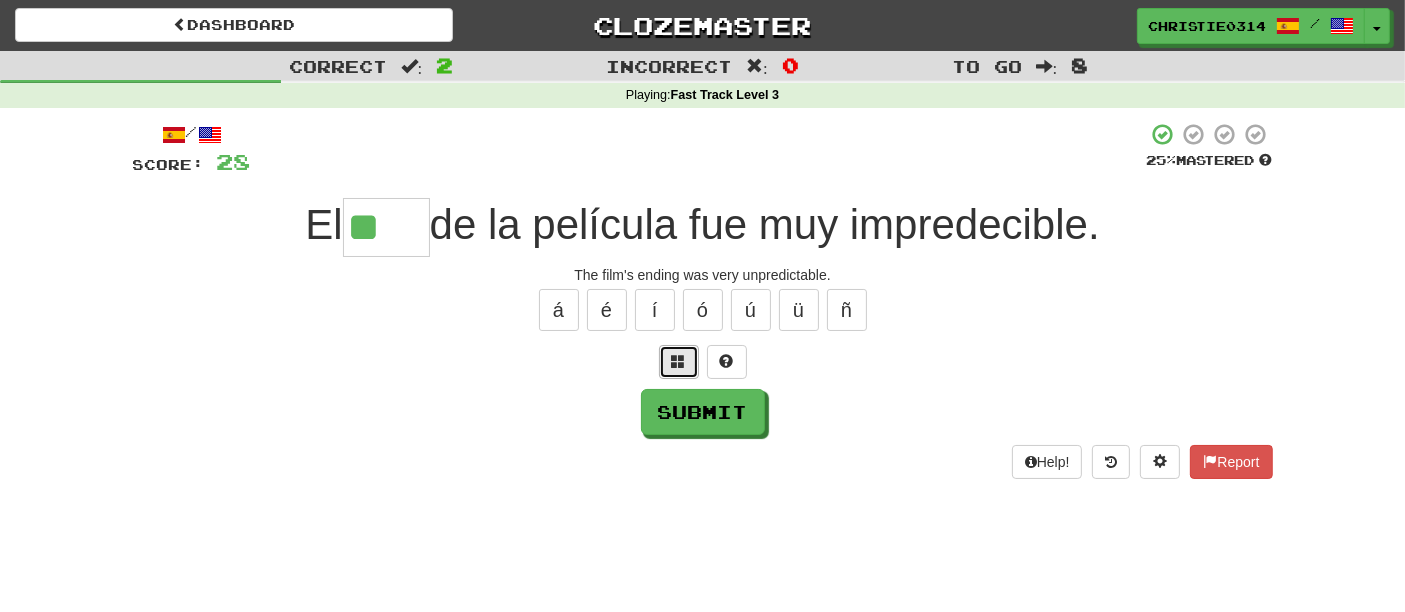 click at bounding box center [679, 361] 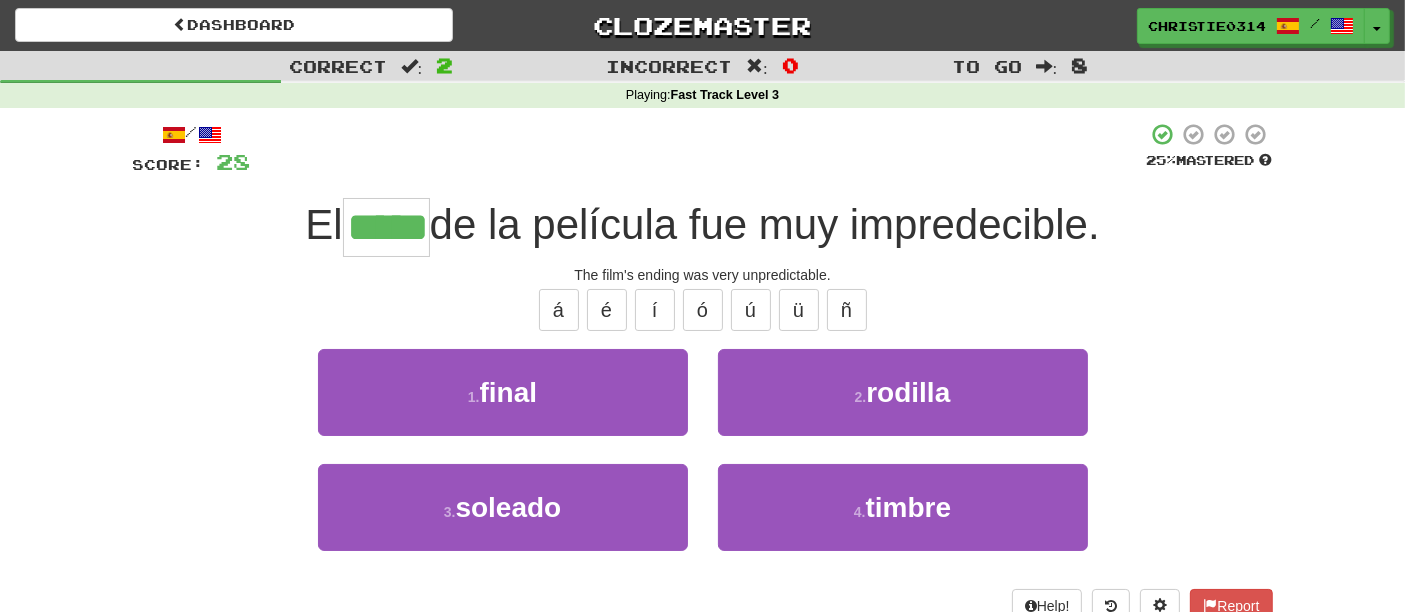 type on "*****" 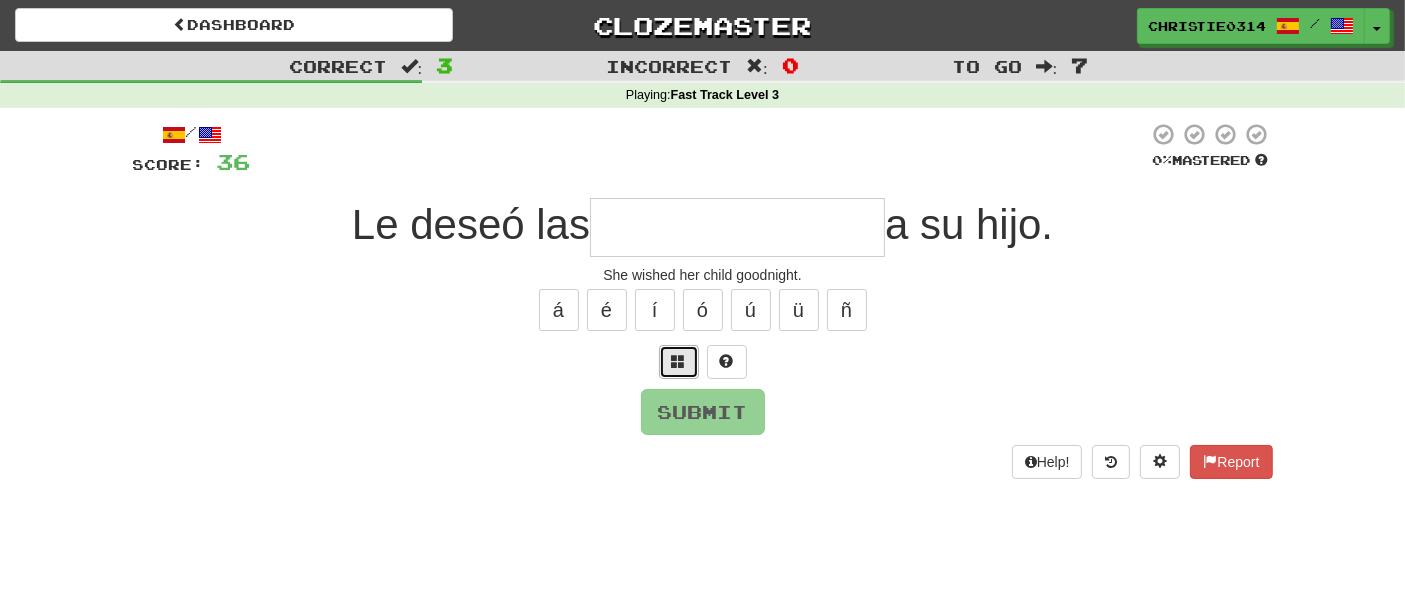 click at bounding box center [679, 362] 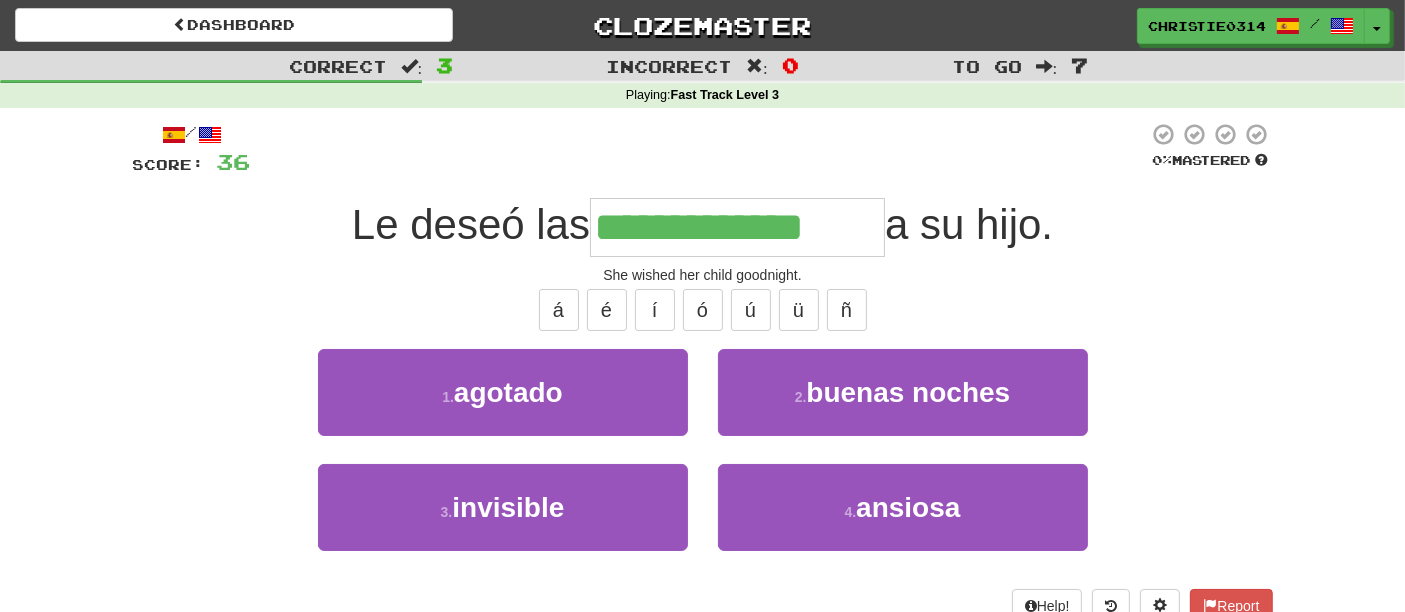 type on "**********" 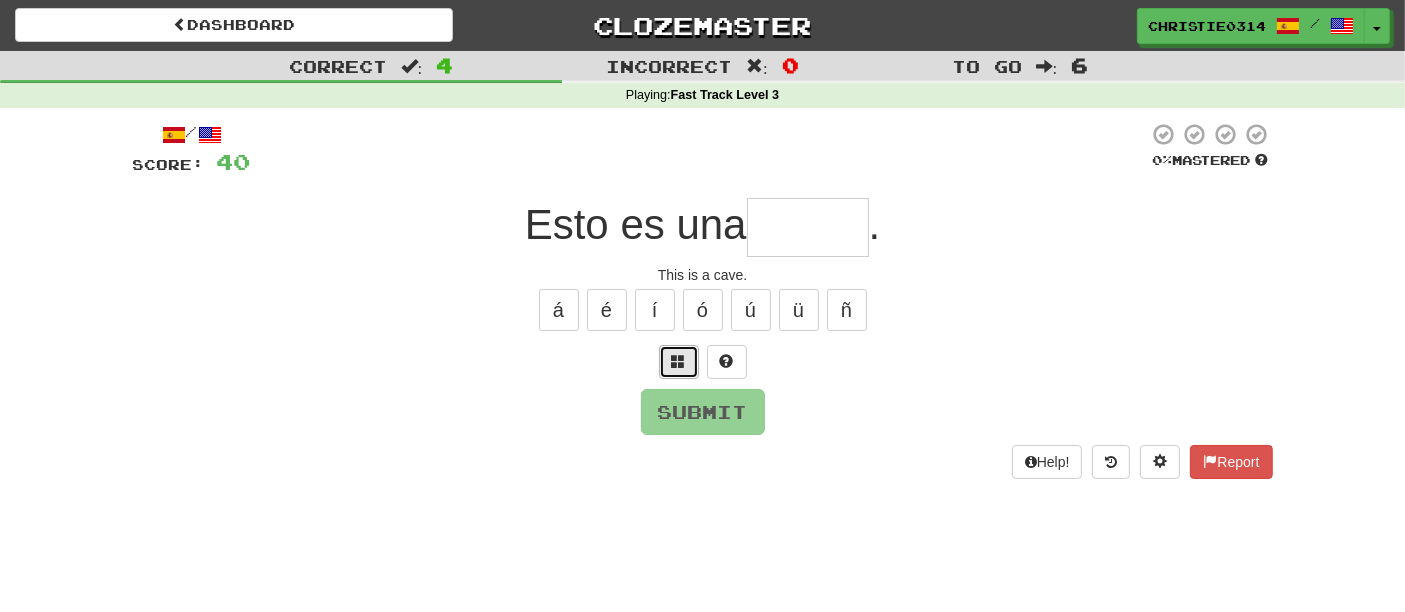 click at bounding box center [679, 362] 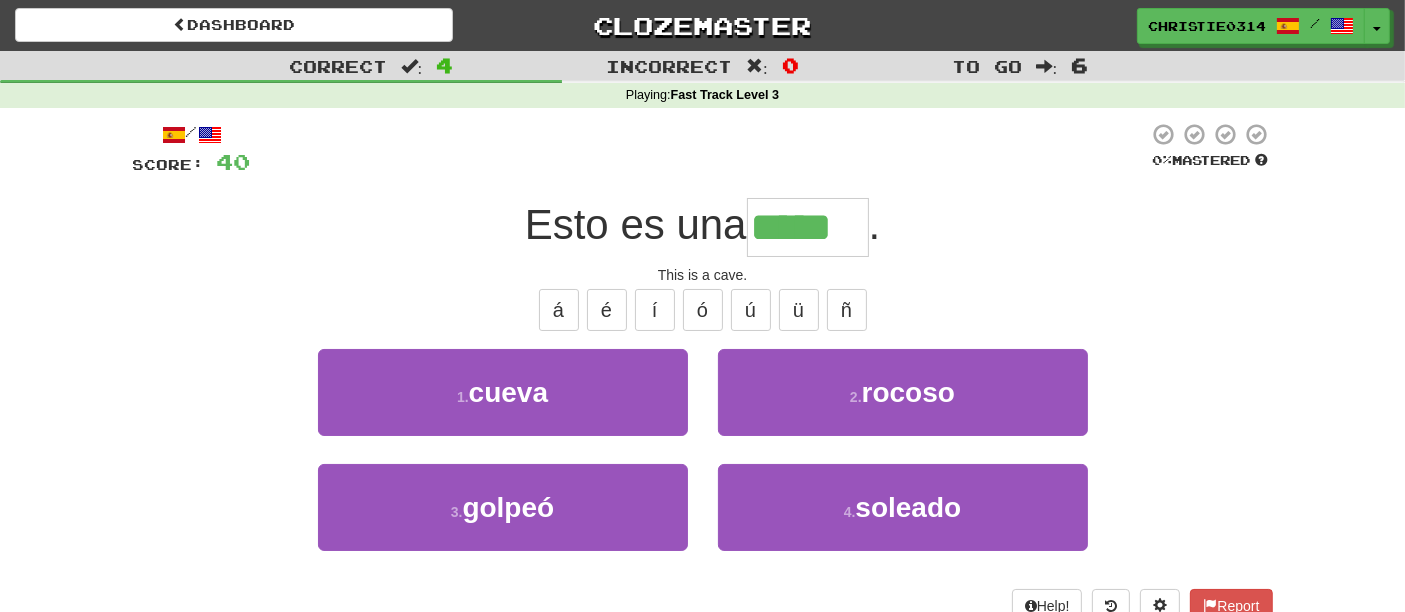type on "*****" 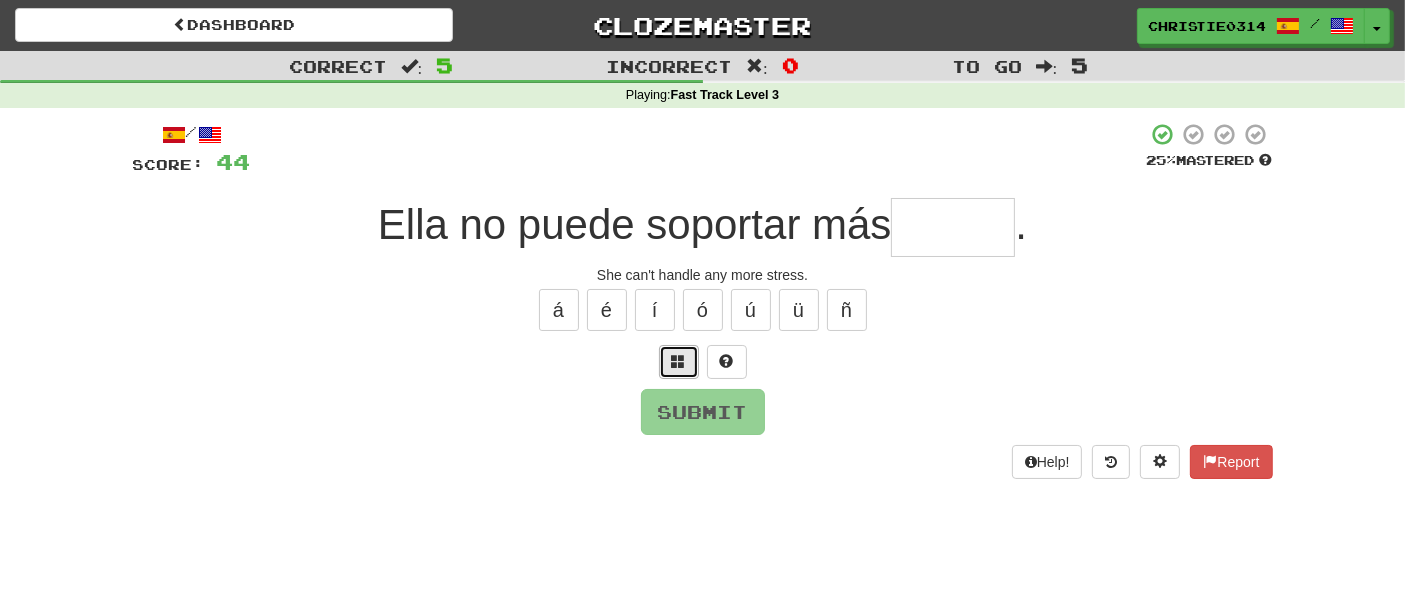 click at bounding box center (679, 361) 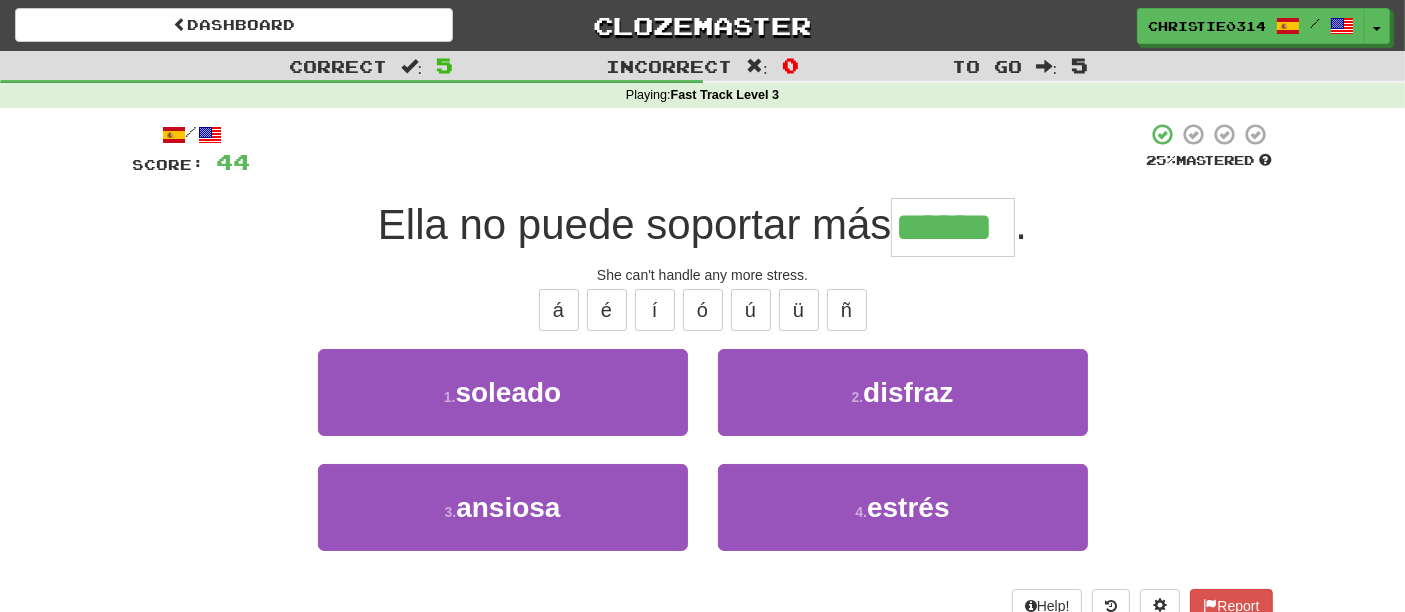 type on "******" 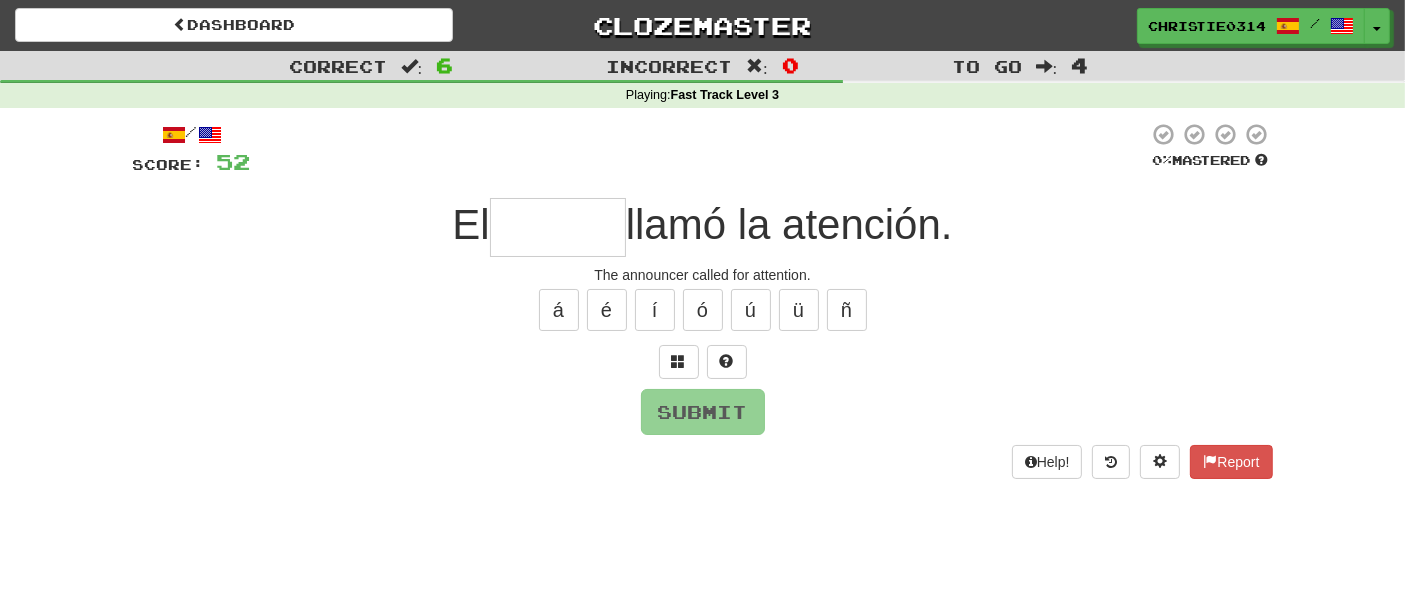 type on "*" 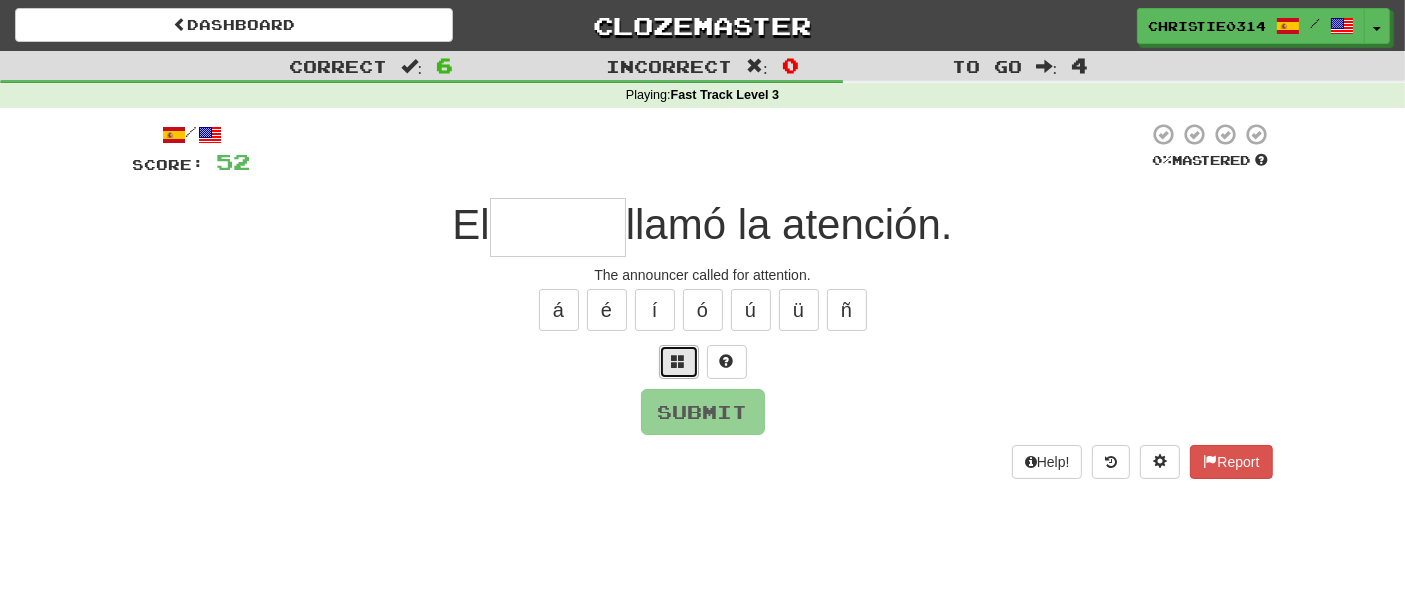 click at bounding box center (679, 361) 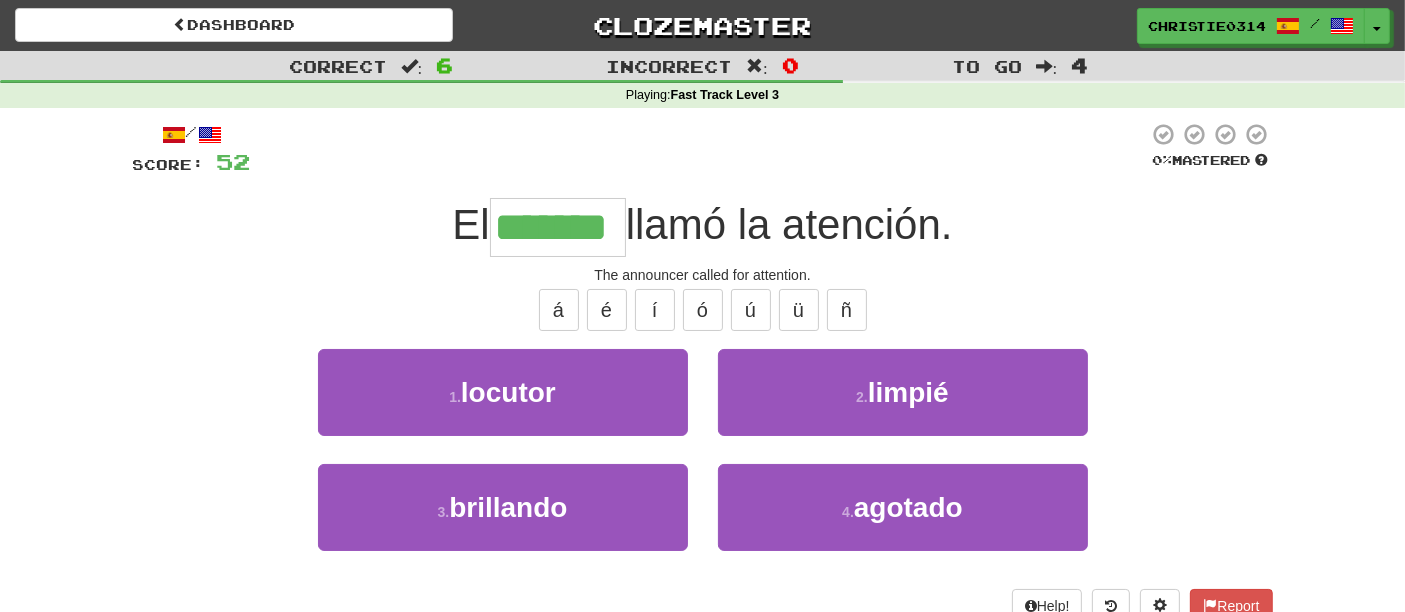 type on "*******" 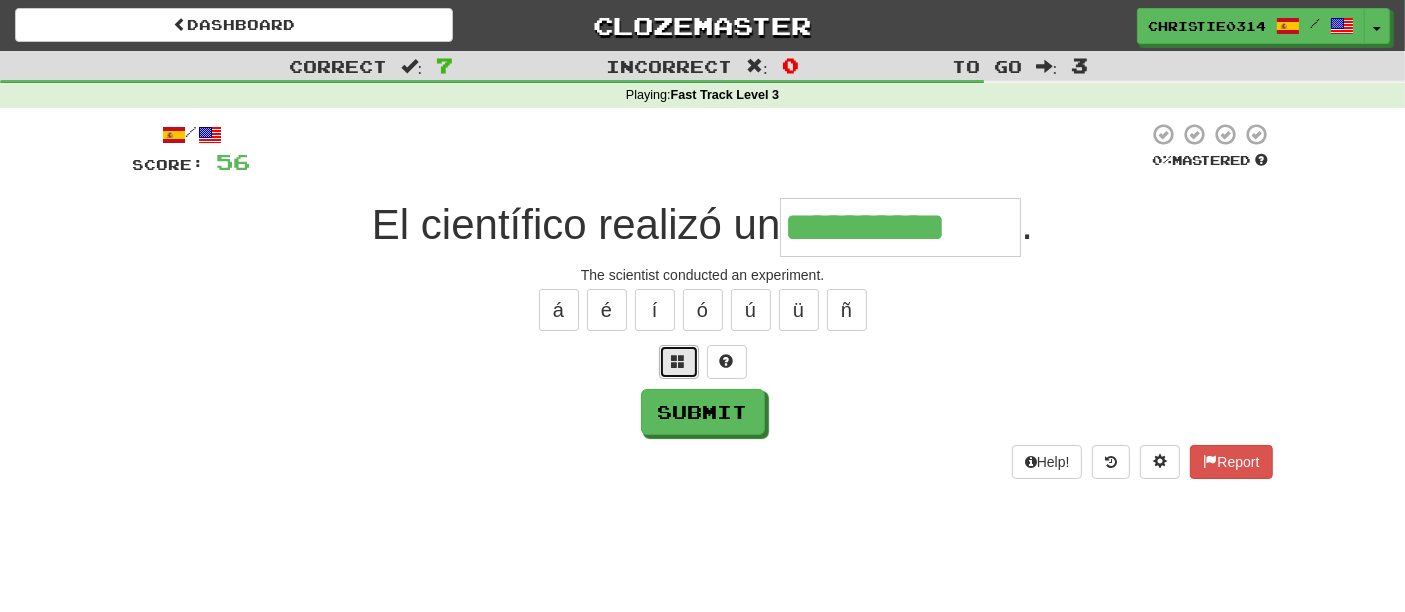 click at bounding box center [679, 361] 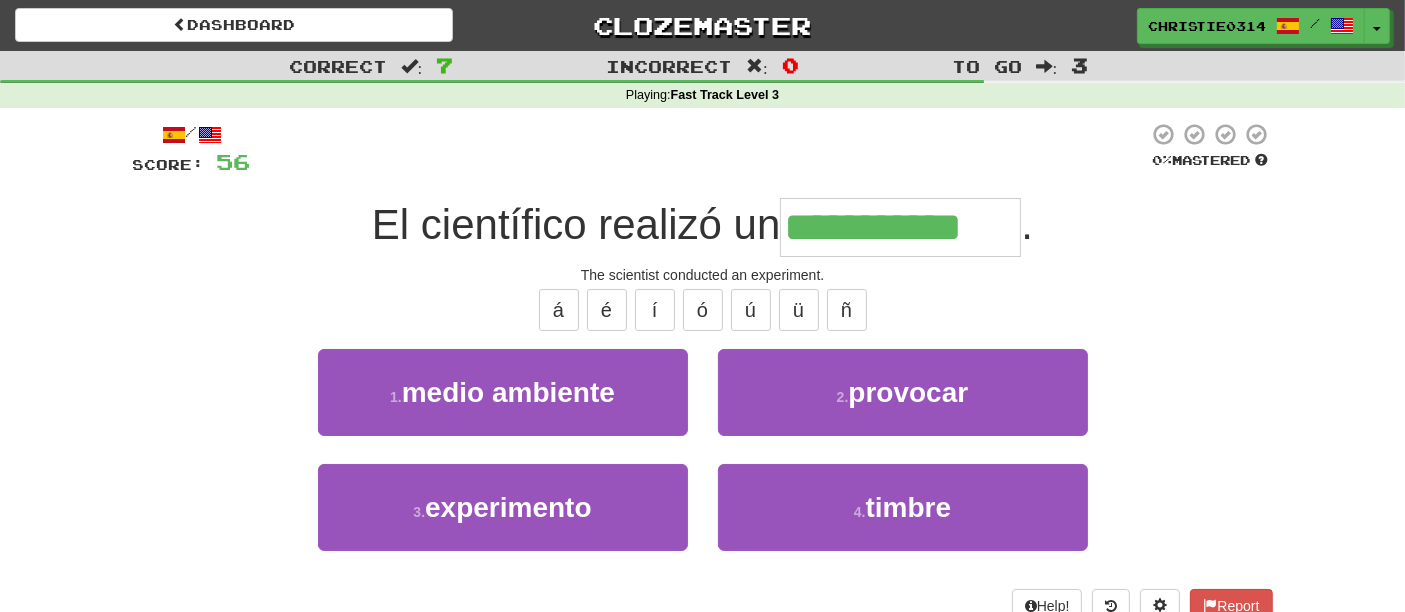 type on "**********" 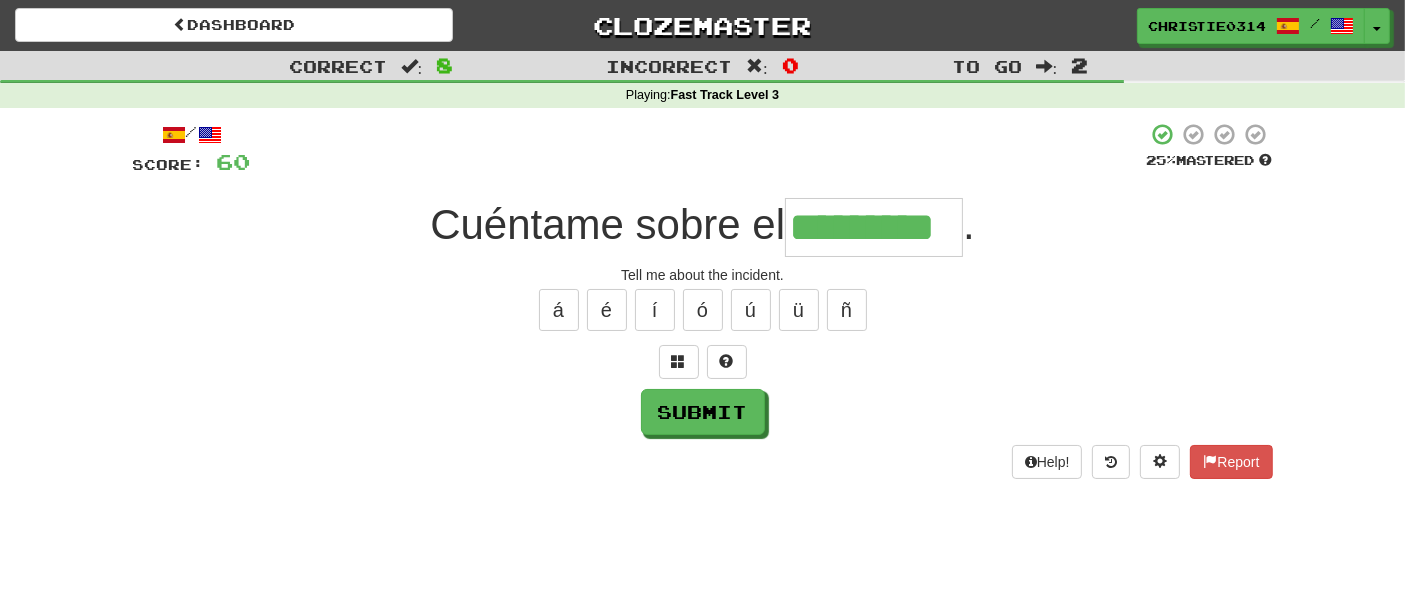 type on "*********" 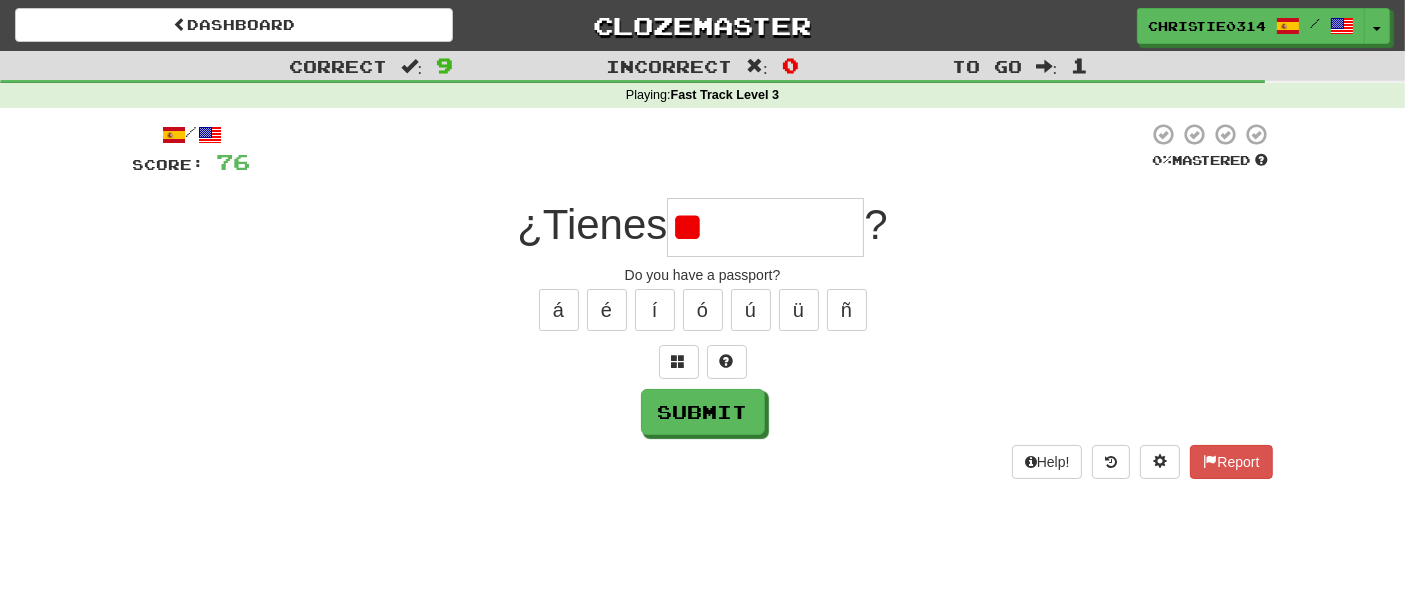 type on "*" 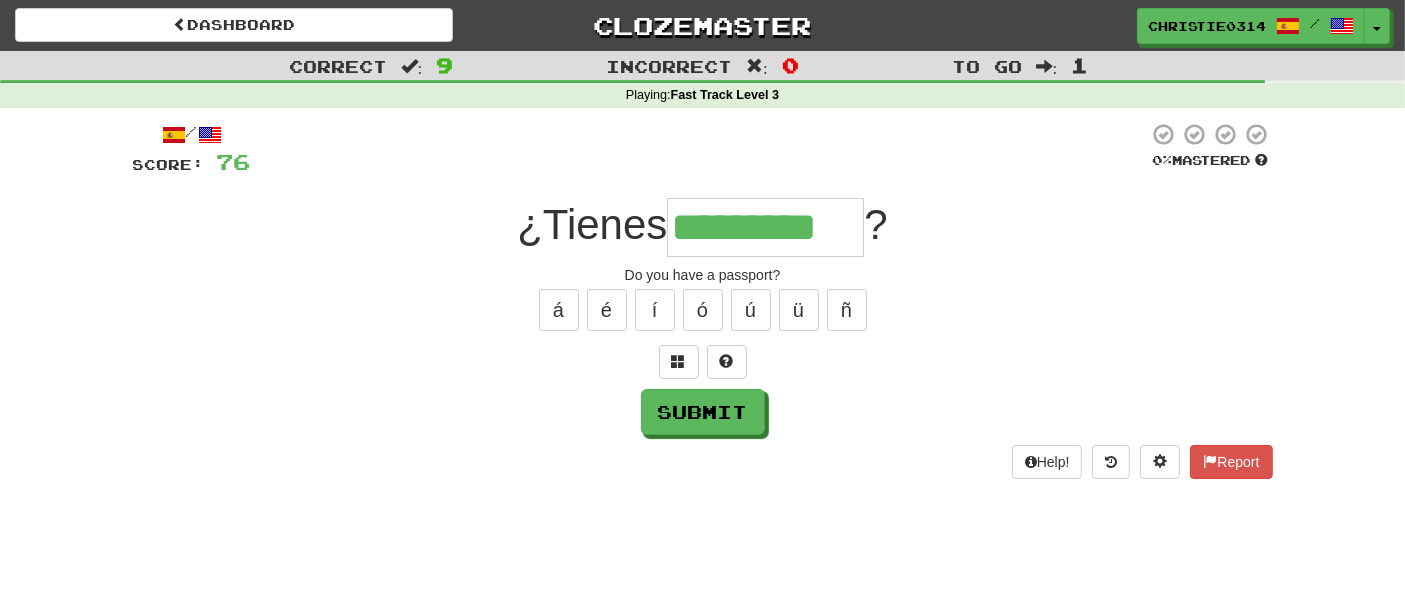 type on "*********" 